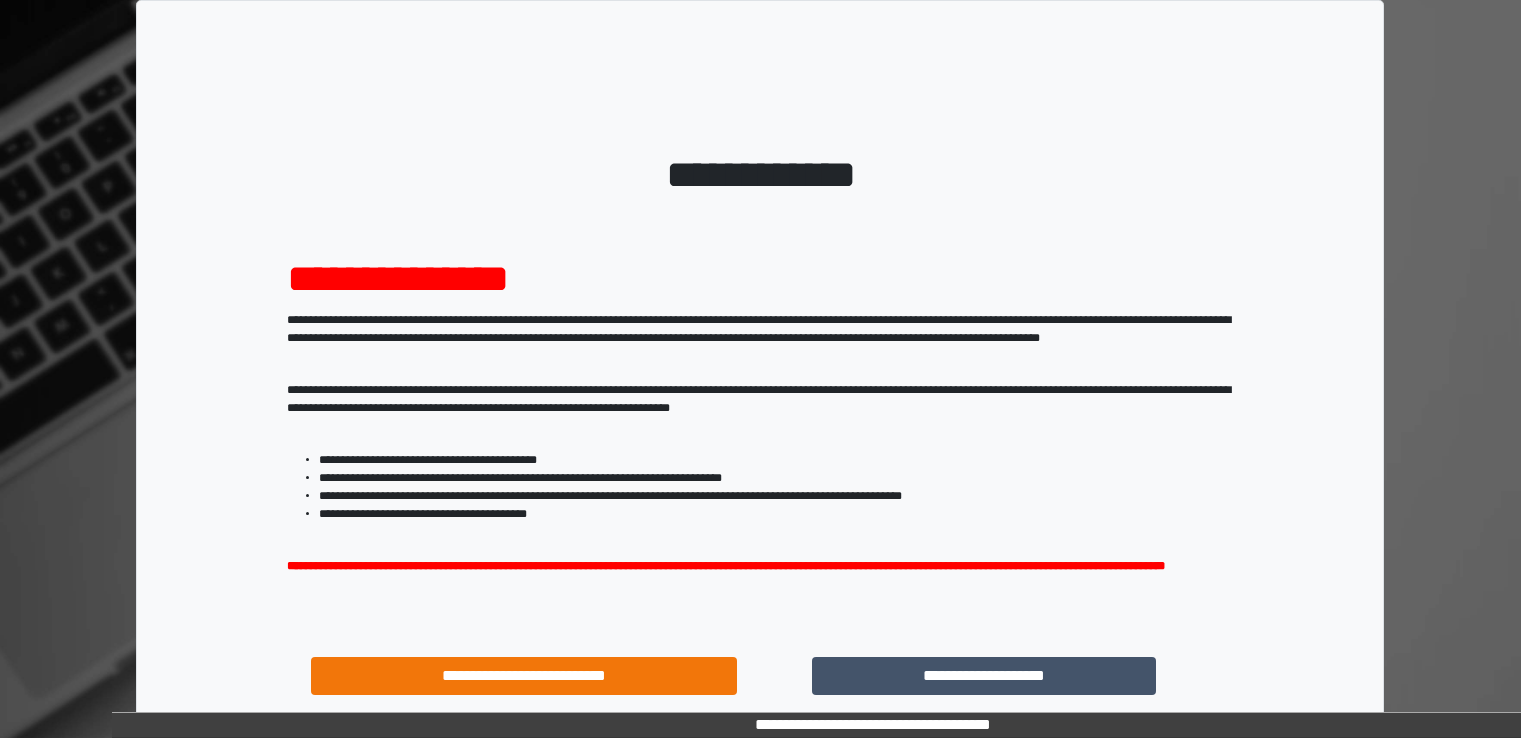 scroll, scrollTop: 0, scrollLeft: 0, axis: both 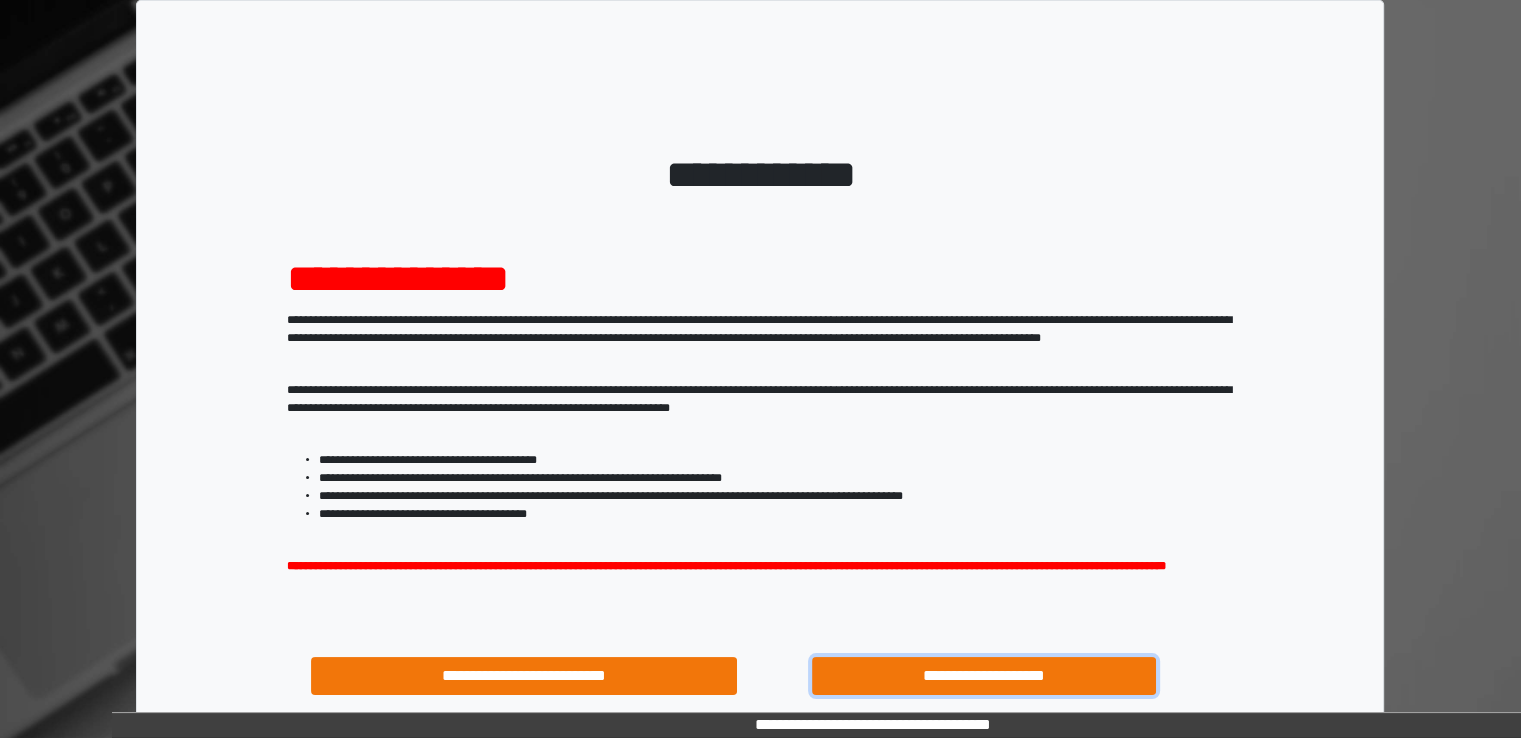 click on "**********" at bounding box center (984, 676) 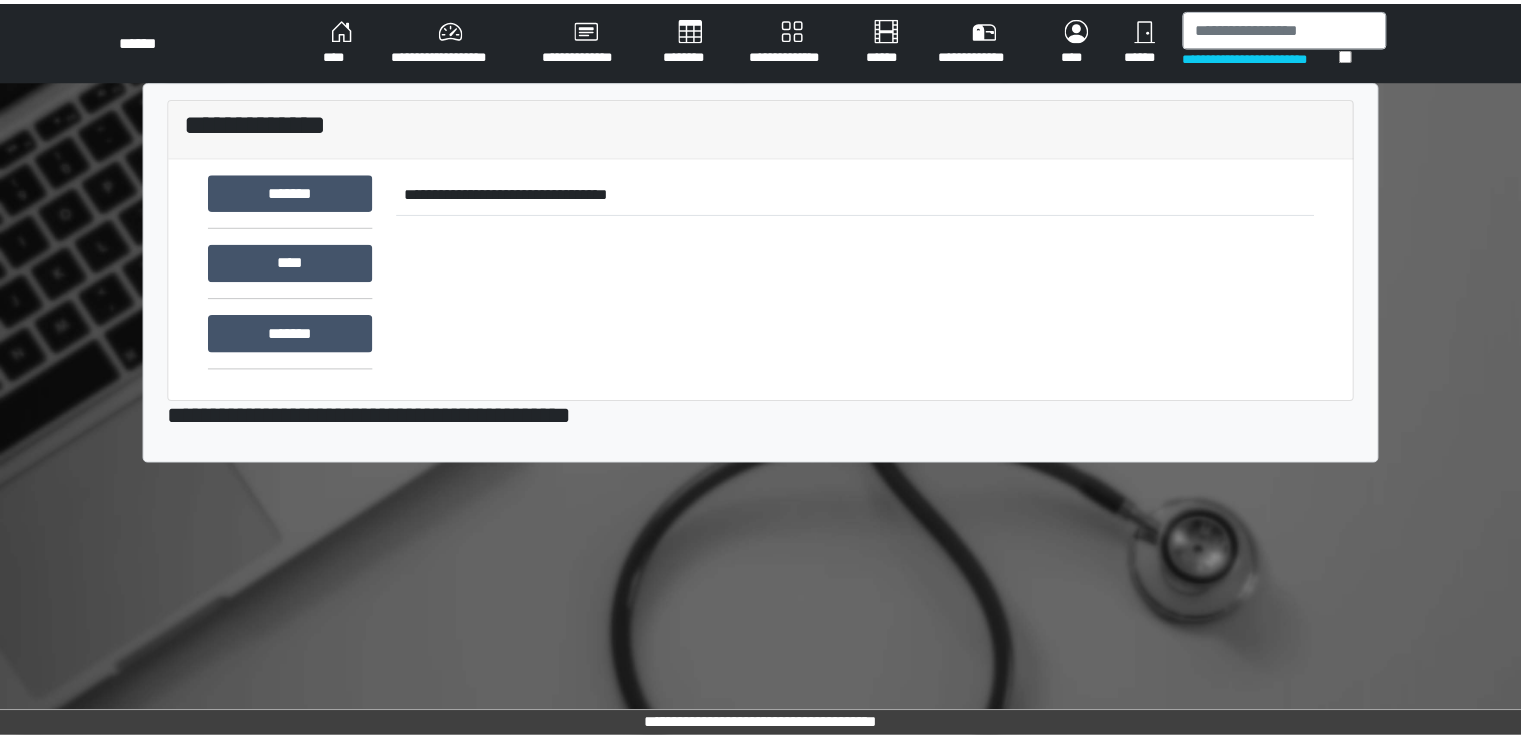 scroll, scrollTop: 0, scrollLeft: 0, axis: both 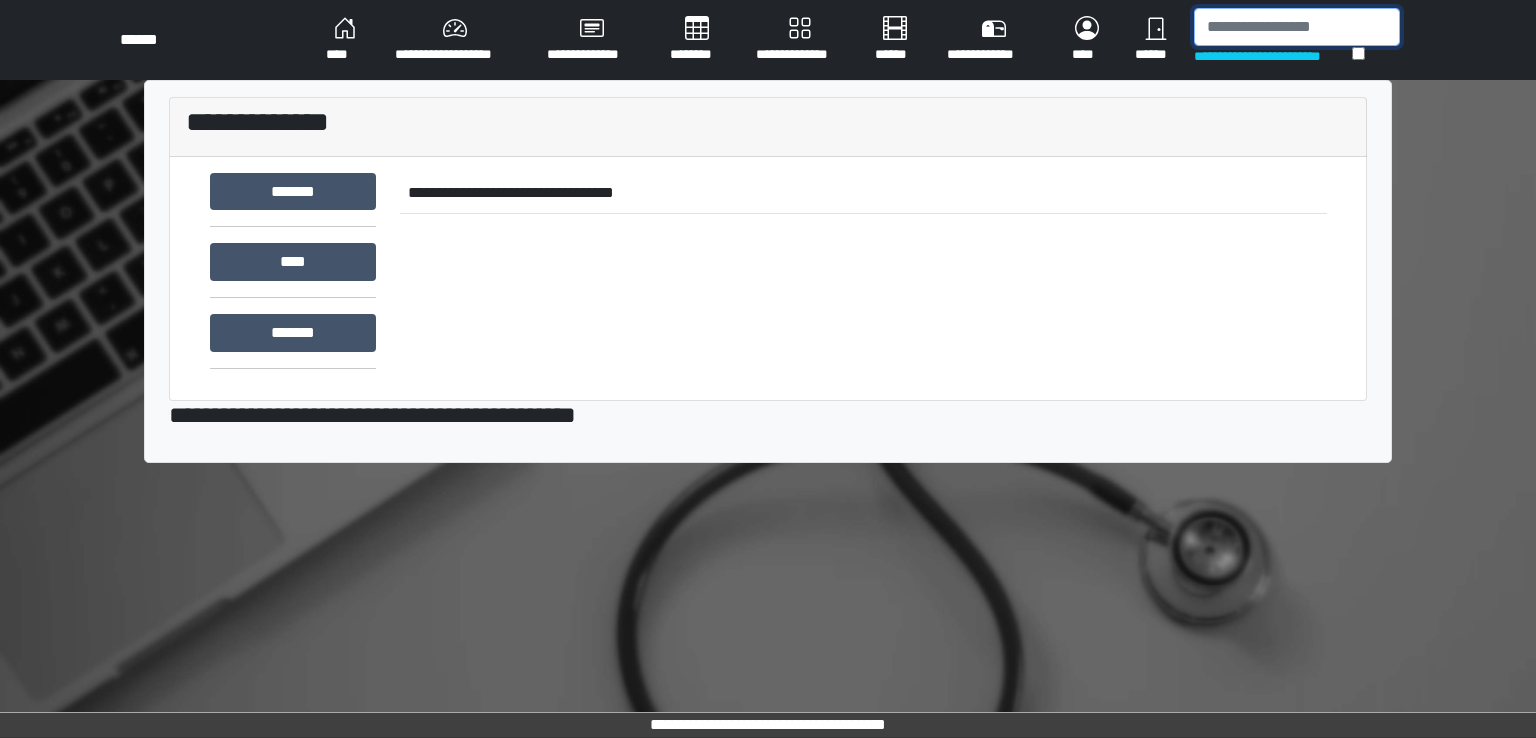 click at bounding box center [1297, 27] 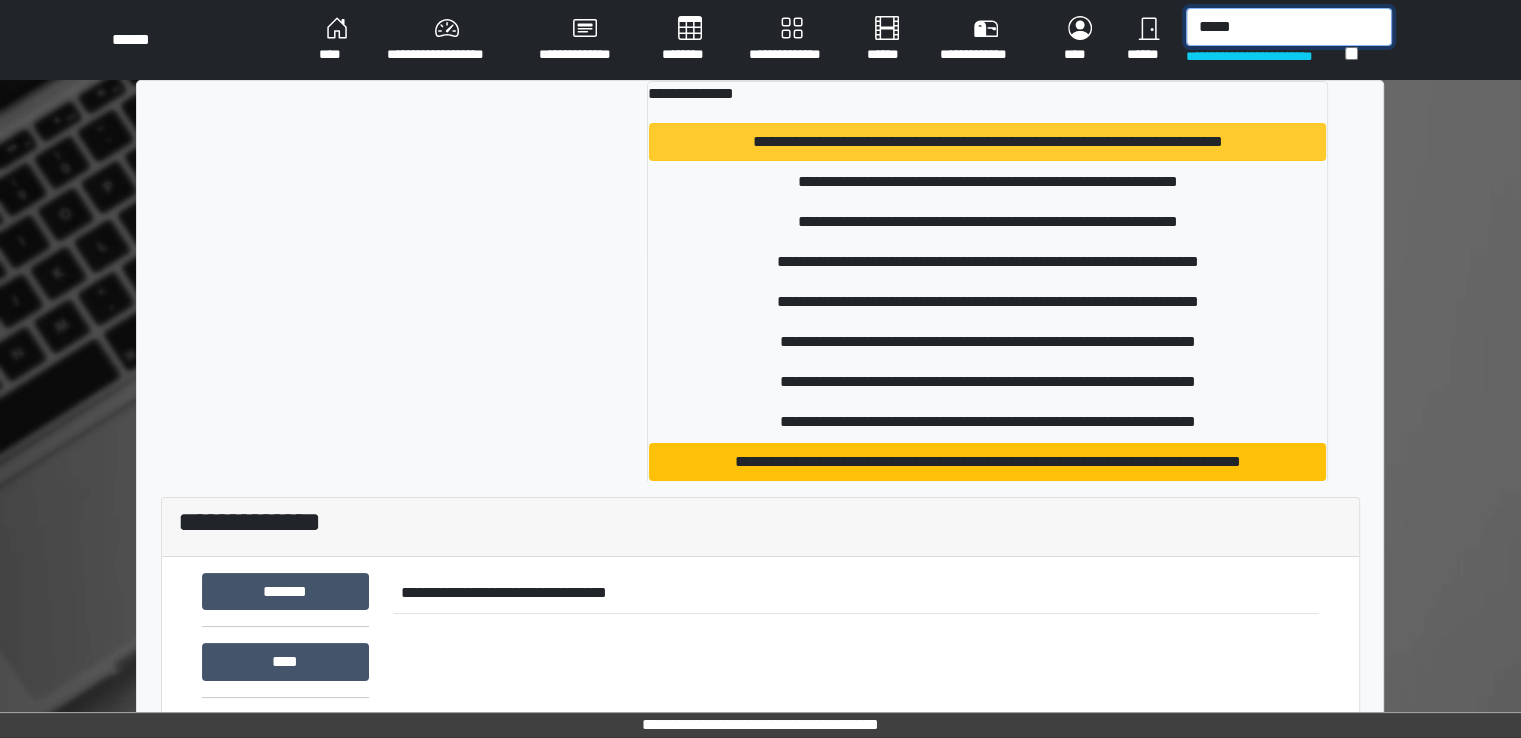 type on "*****" 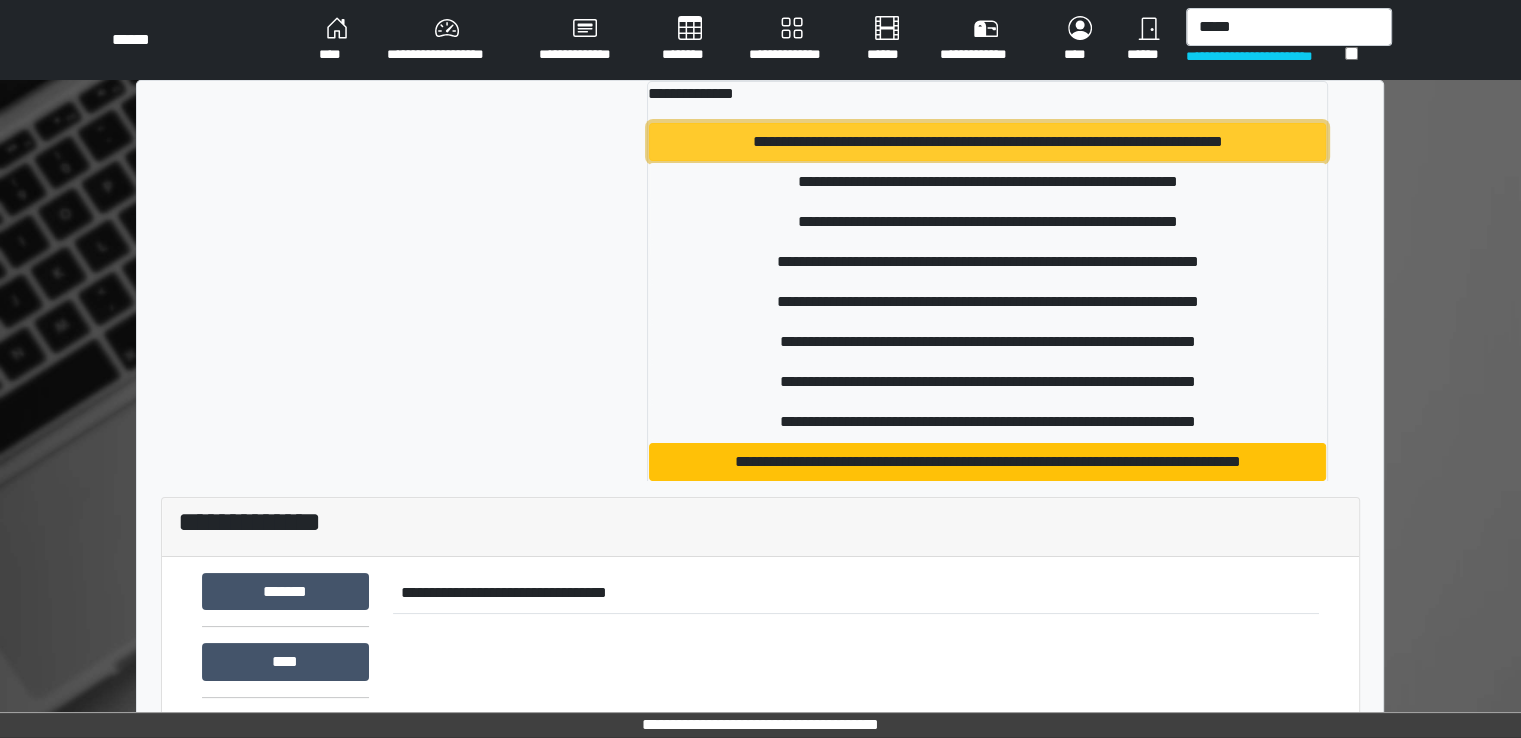 click on "**********" at bounding box center (987, 142) 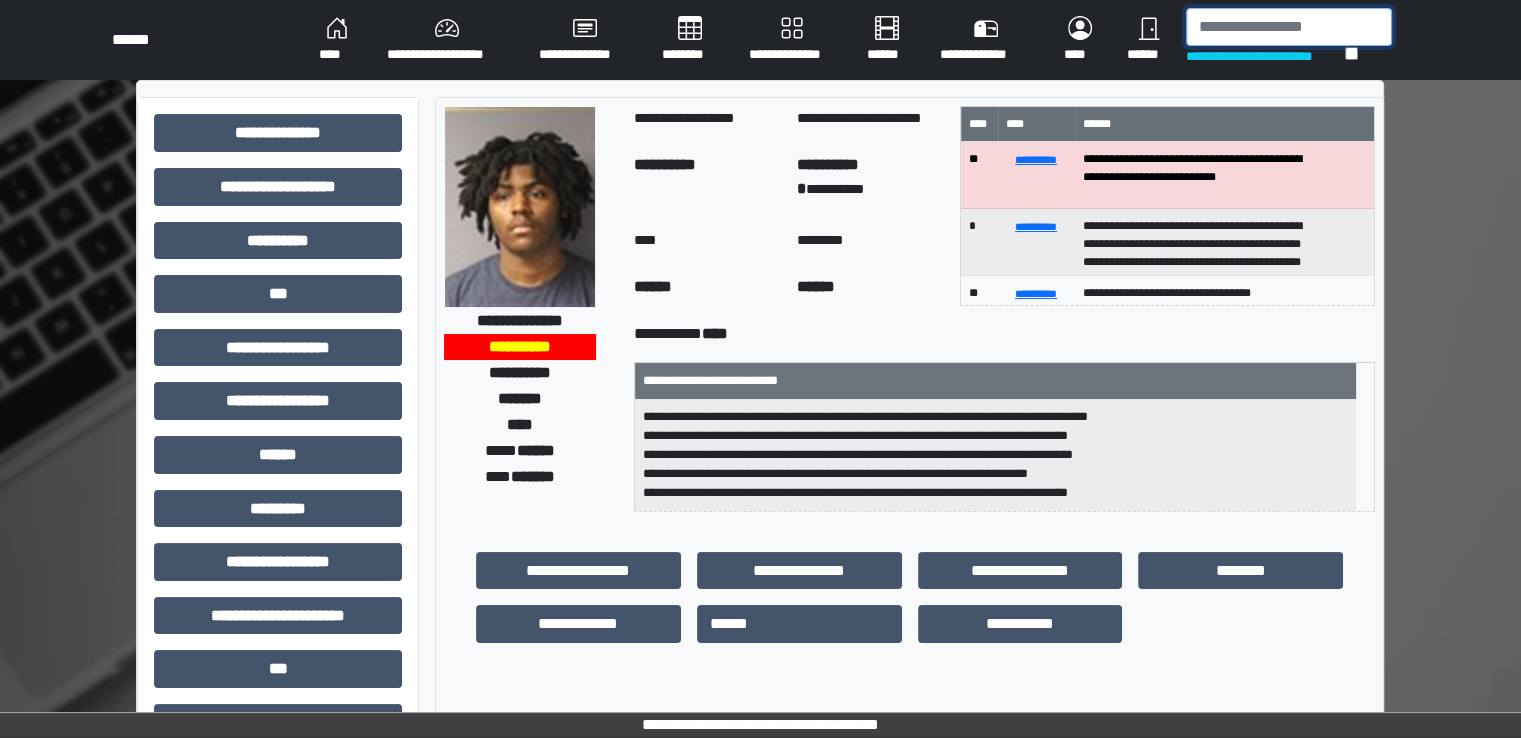 click at bounding box center [1289, 27] 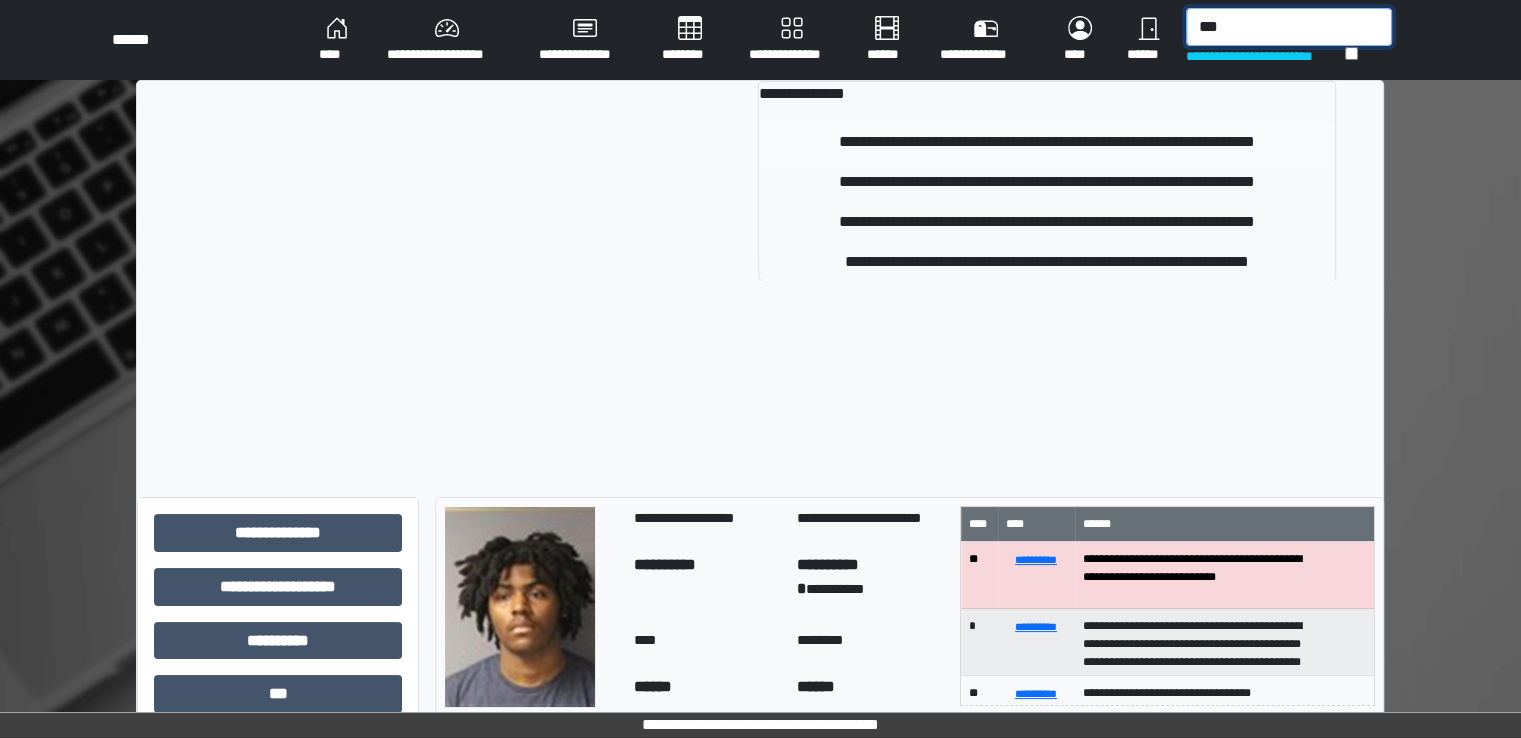 type on "***" 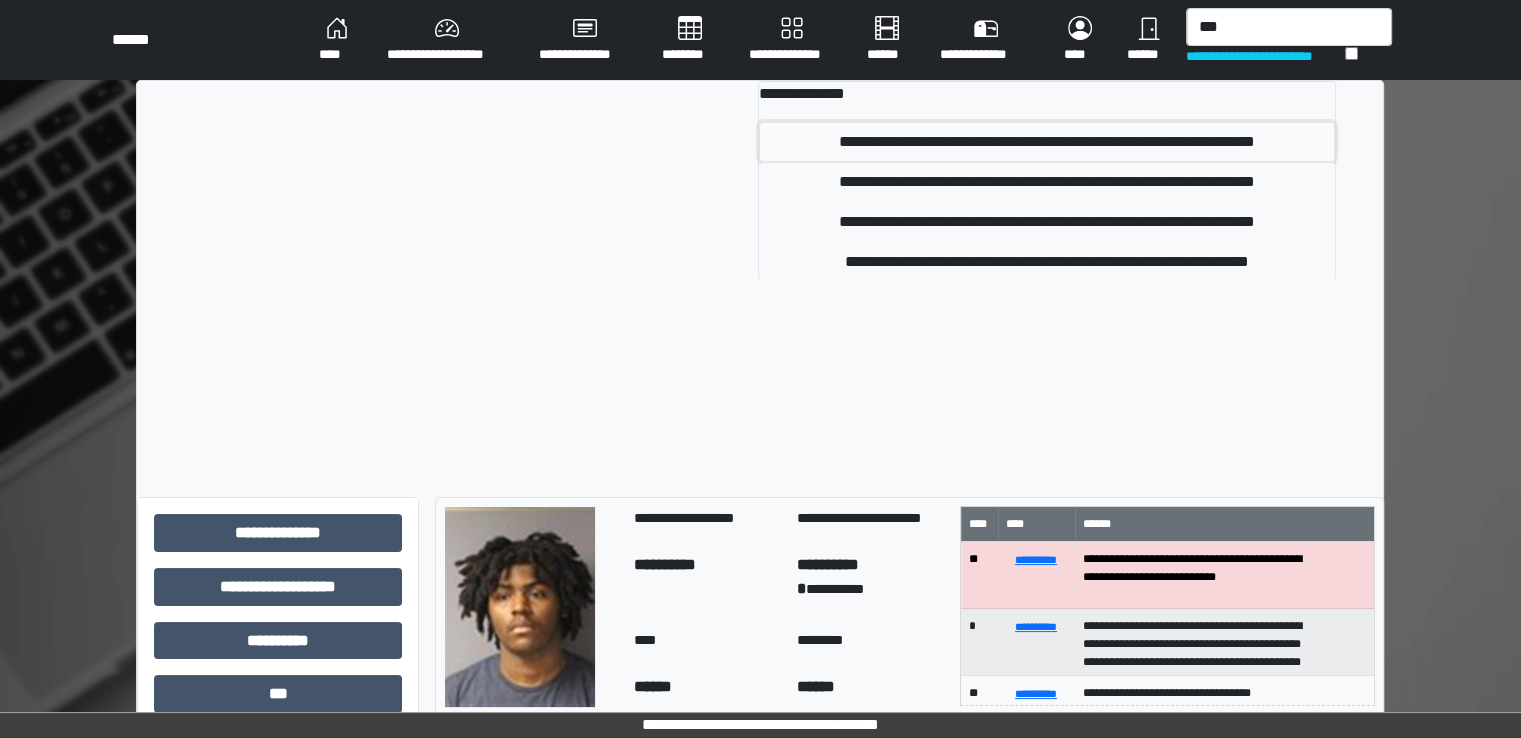 click on "**********" at bounding box center (1047, 142) 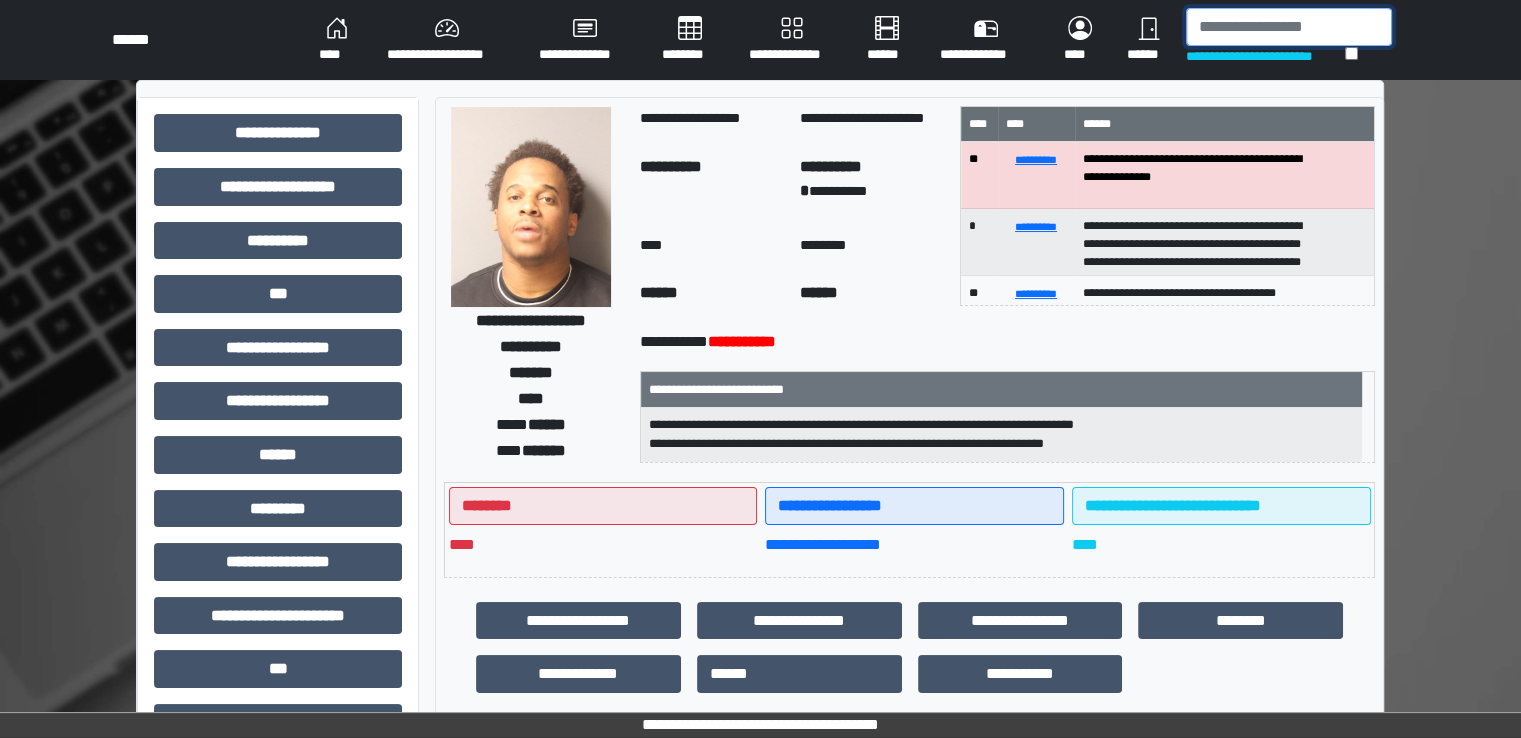click at bounding box center [1289, 27] 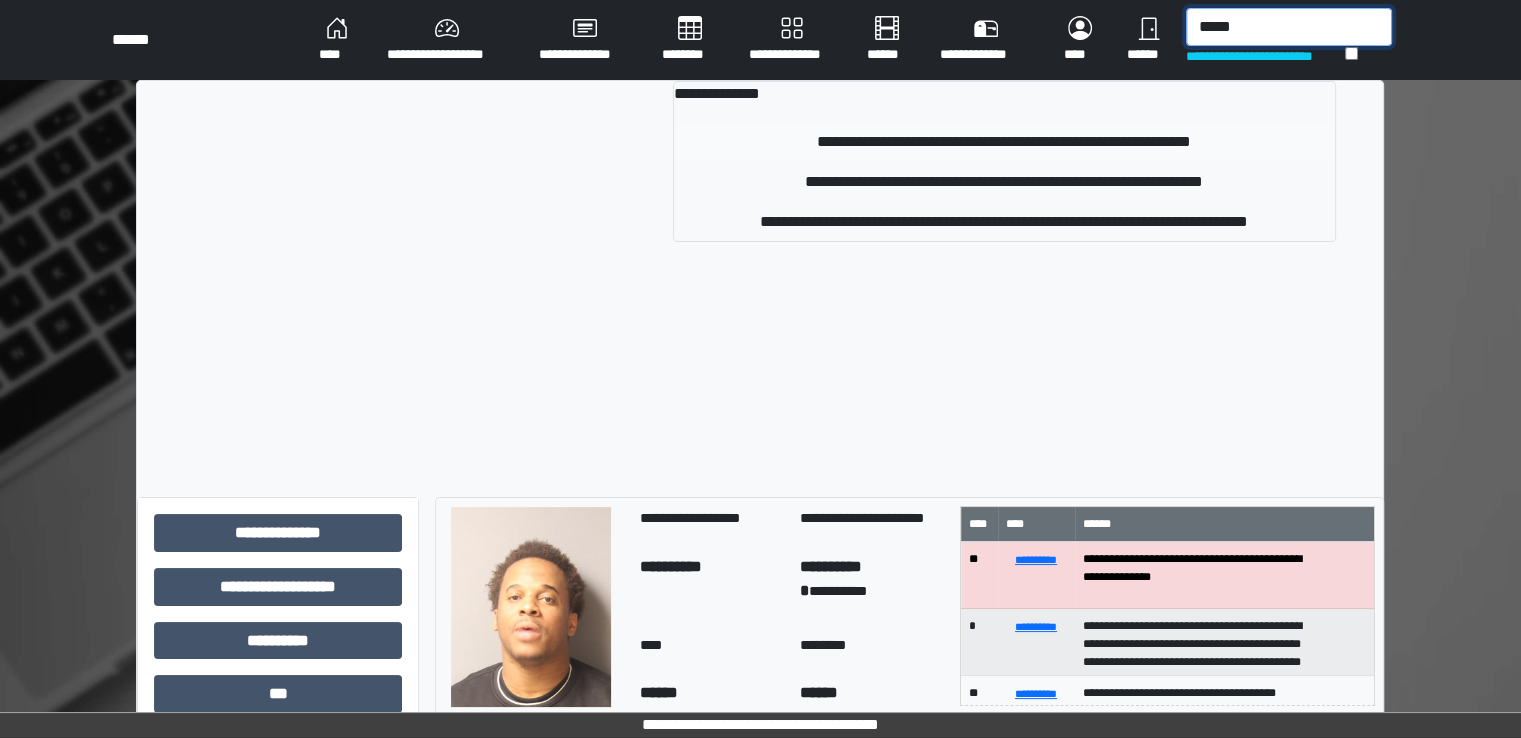 type on "*****" 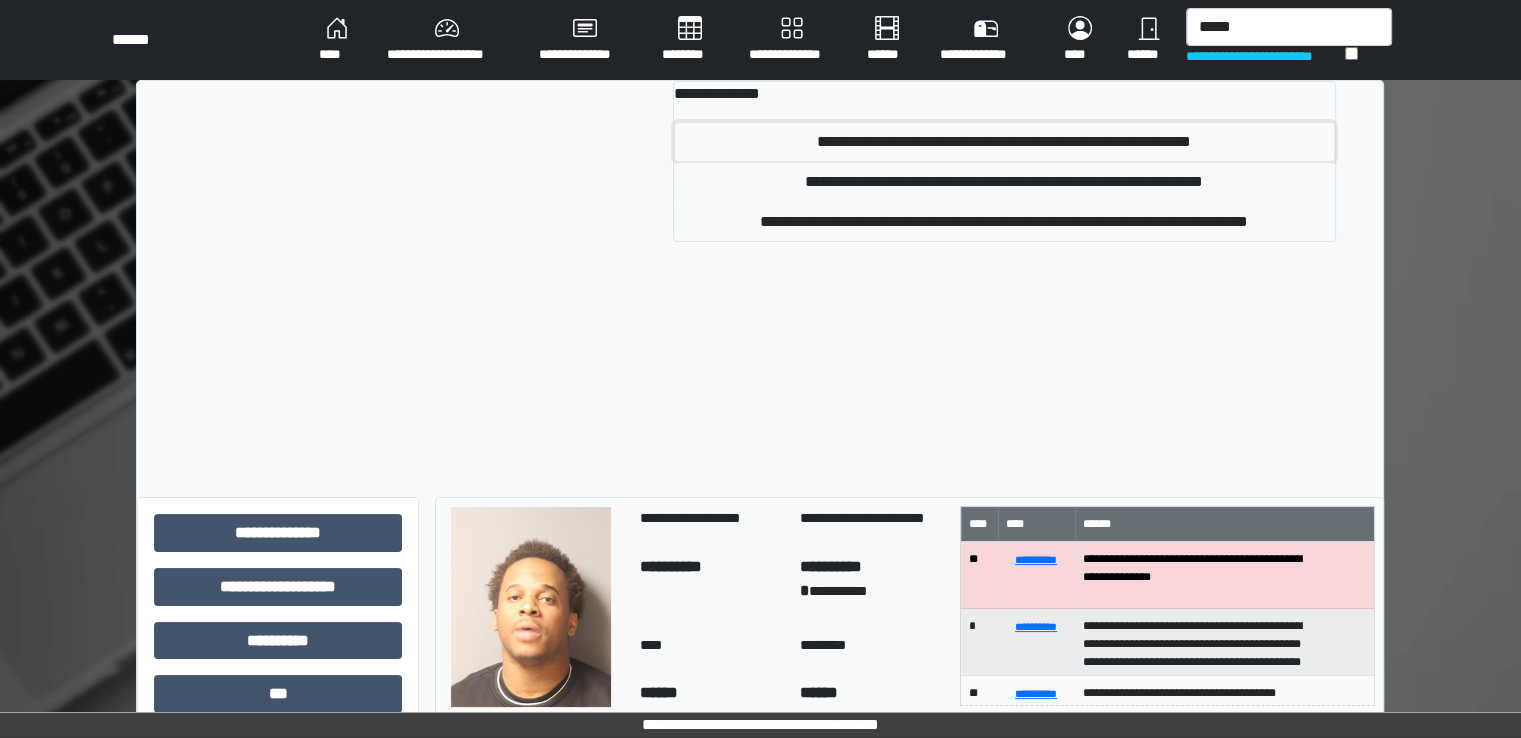 click on "**********" at bounding box center (1004, 142) 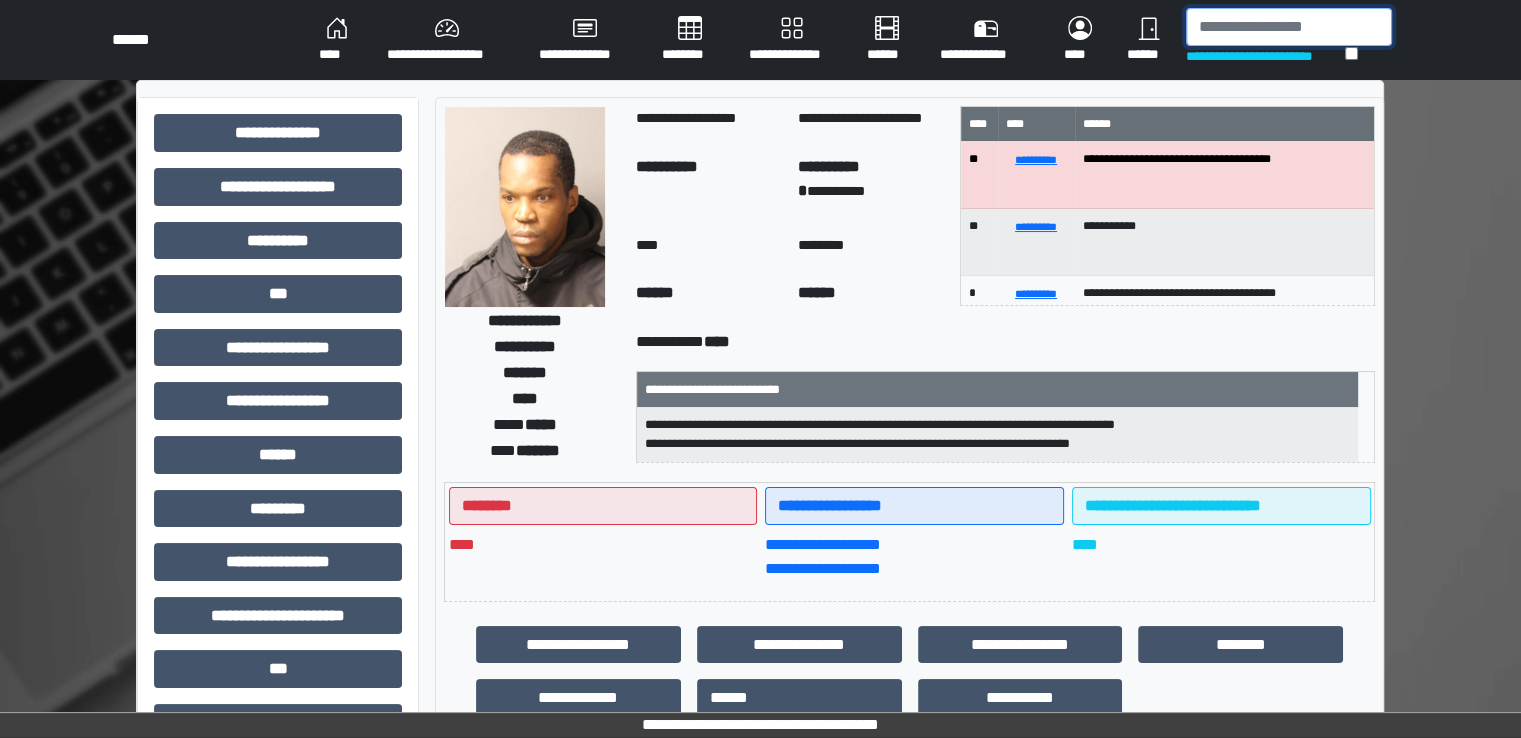 click at bounding box center [1289, 27] 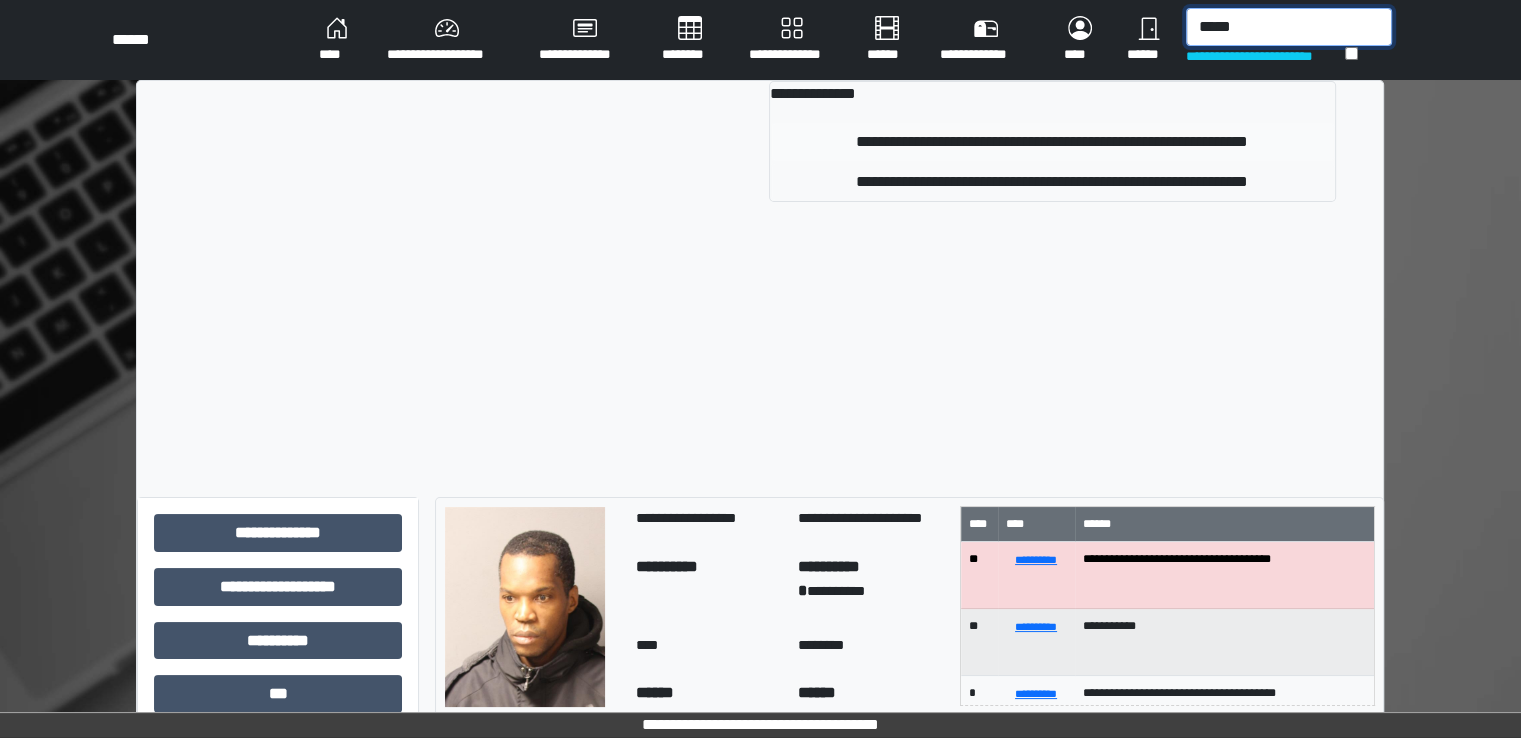type on "*****" 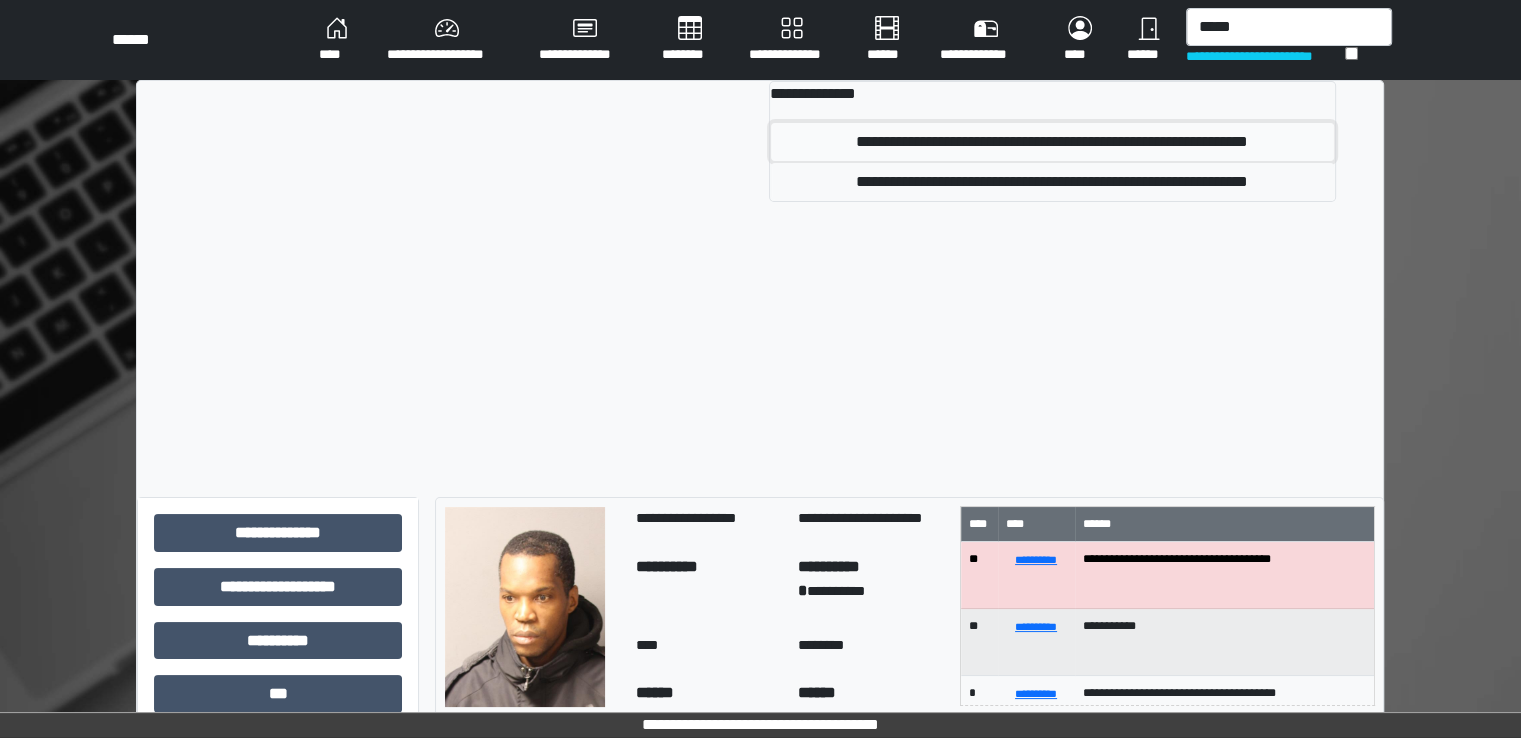 click on "**********" at bounding box center (1052, 142) 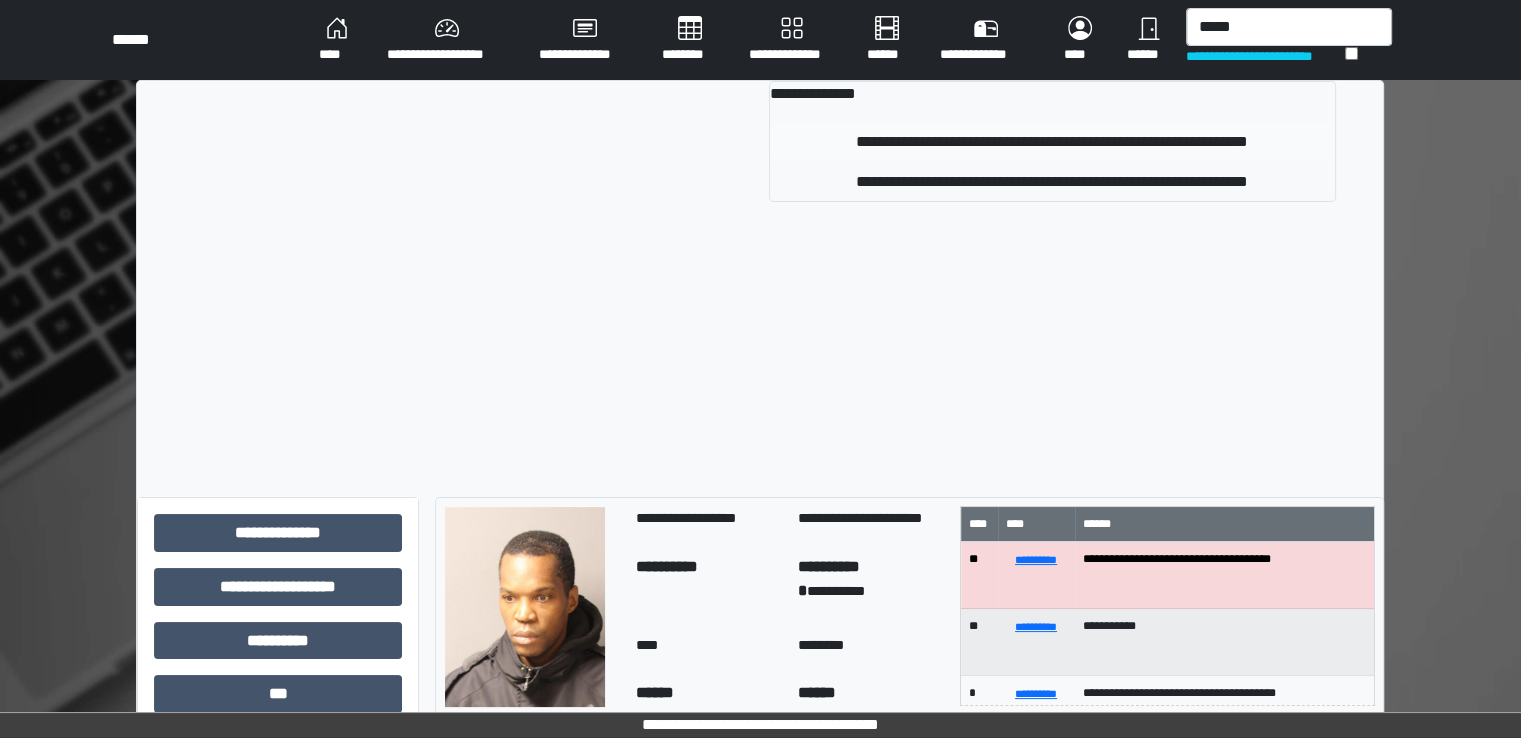 type 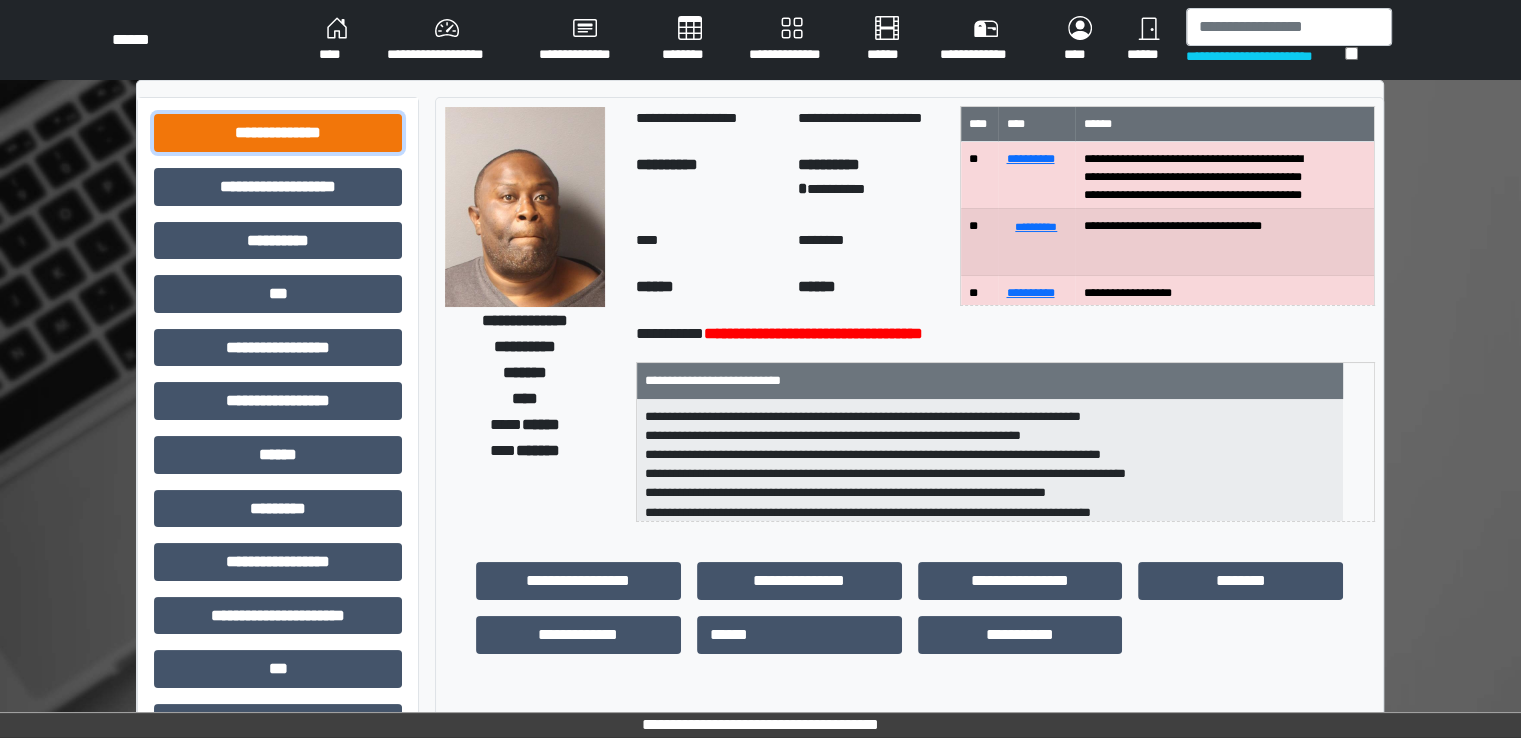 drag, startPoint x: 323, startPoint y: 134, endPoint x: 367, endPoint y: 137, distance: 44.102154 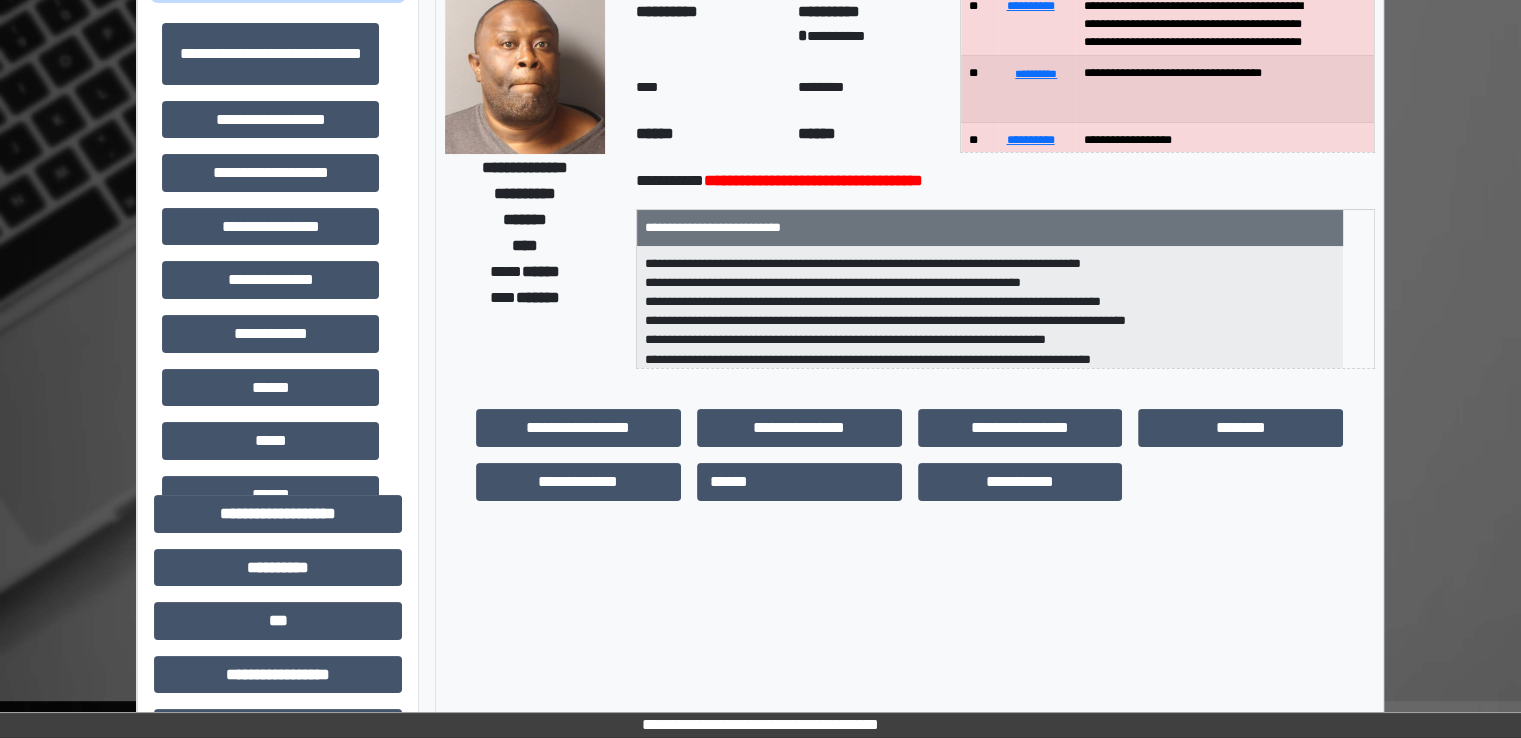 scroll, scrollTop: 144, scrollLeft: 0, axis: vertical 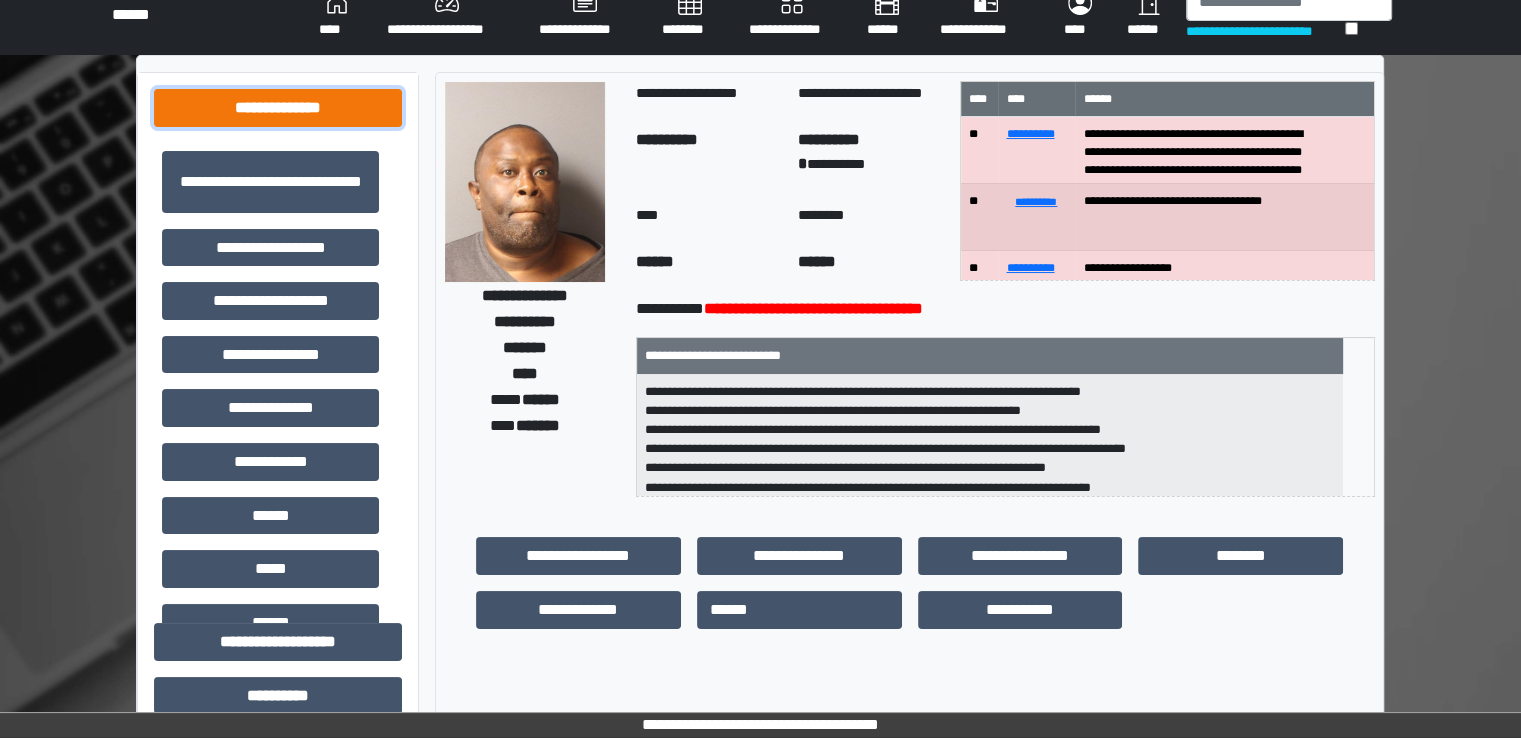click on "**********" at bounding box center (278, 108) 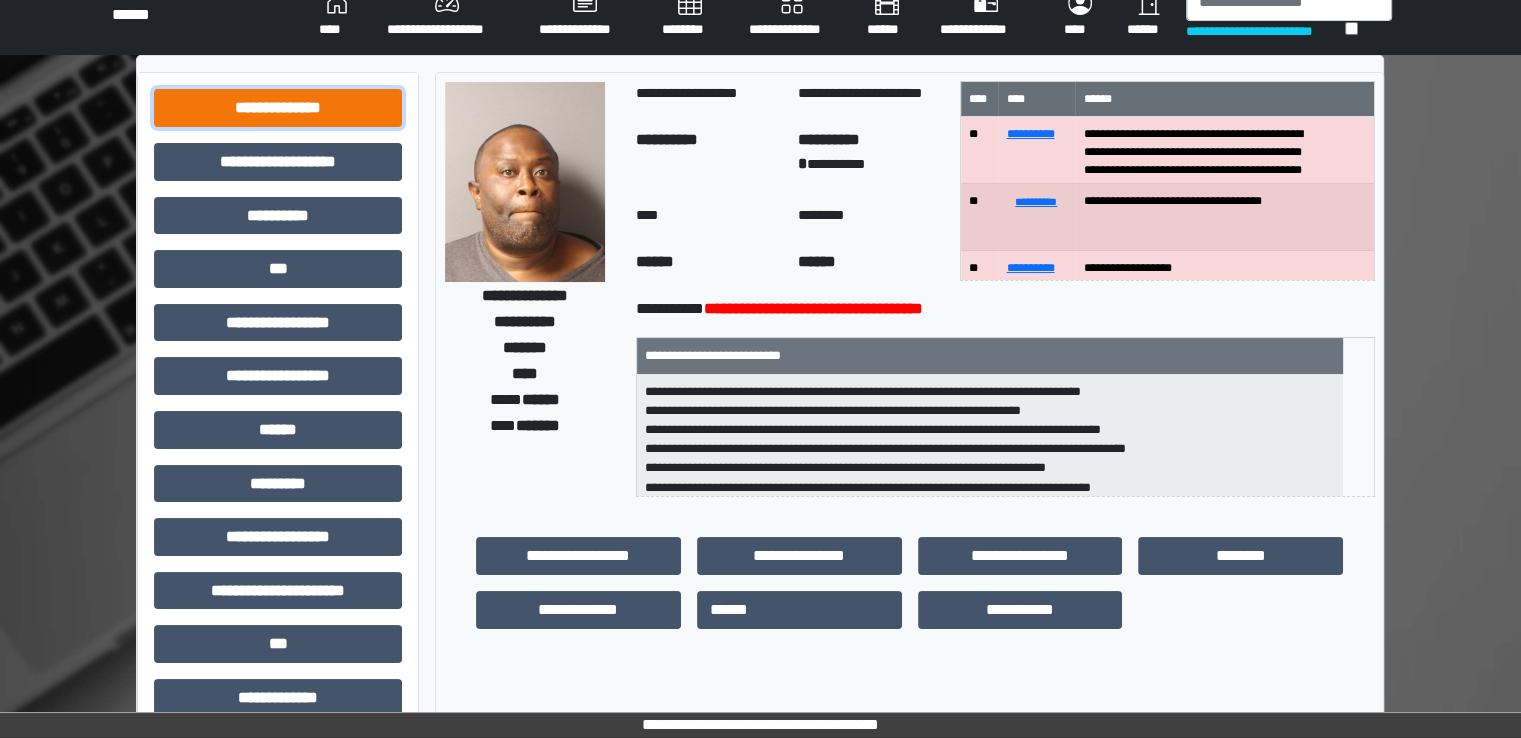 click on "**********" at bounding box center (278, 108) 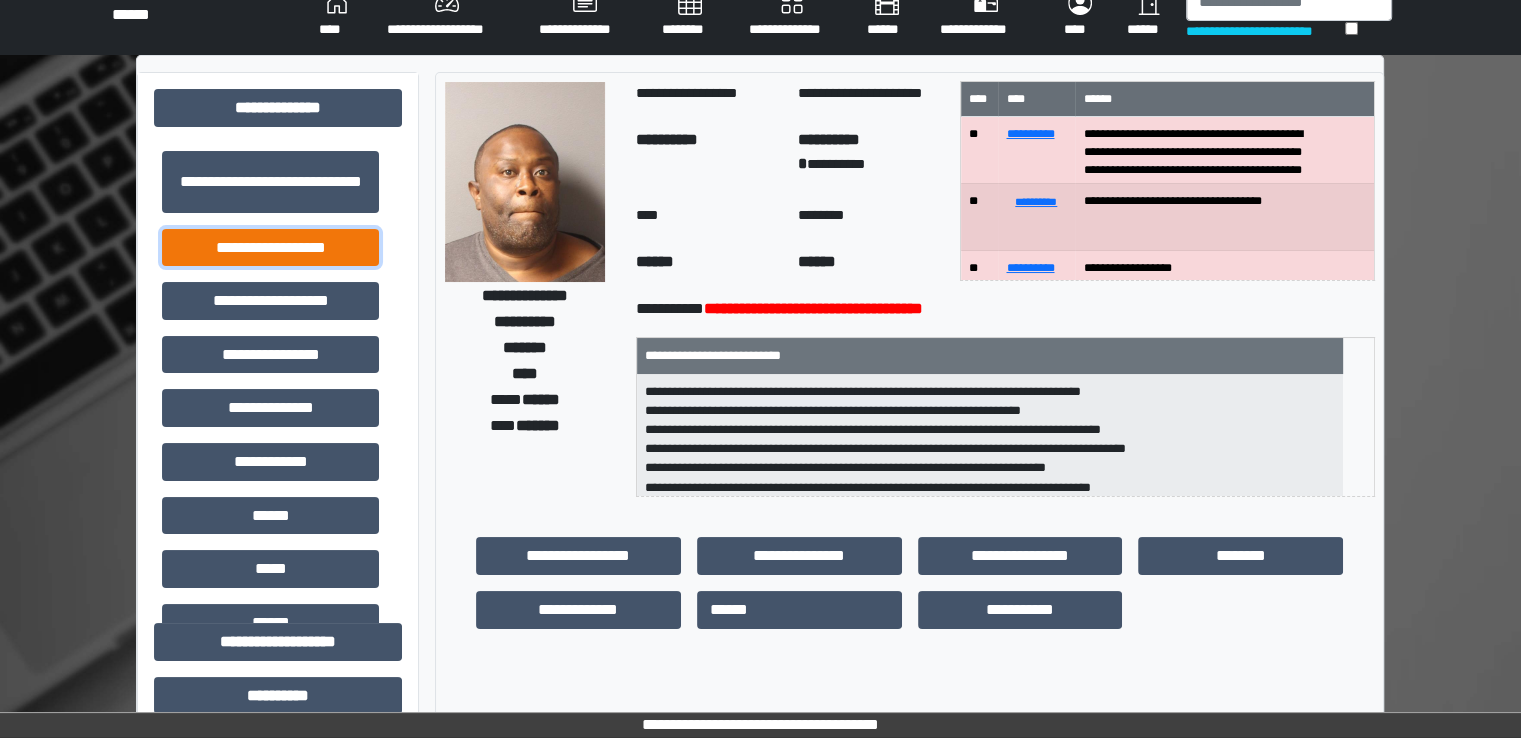click on "**********" at bounding box center [270, 248] 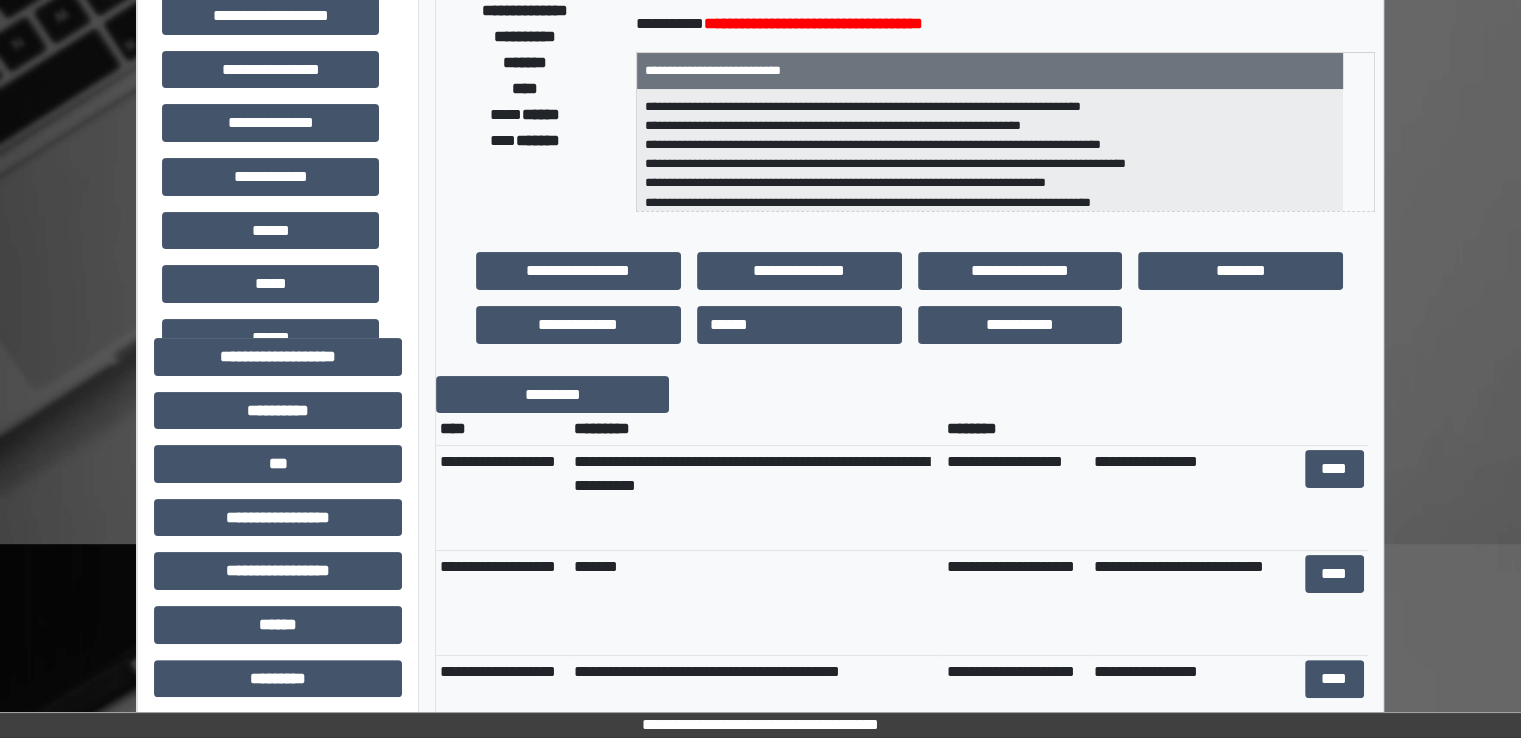 scroll, scrollTop: 336, scrollLeft: 0, axis: vertical 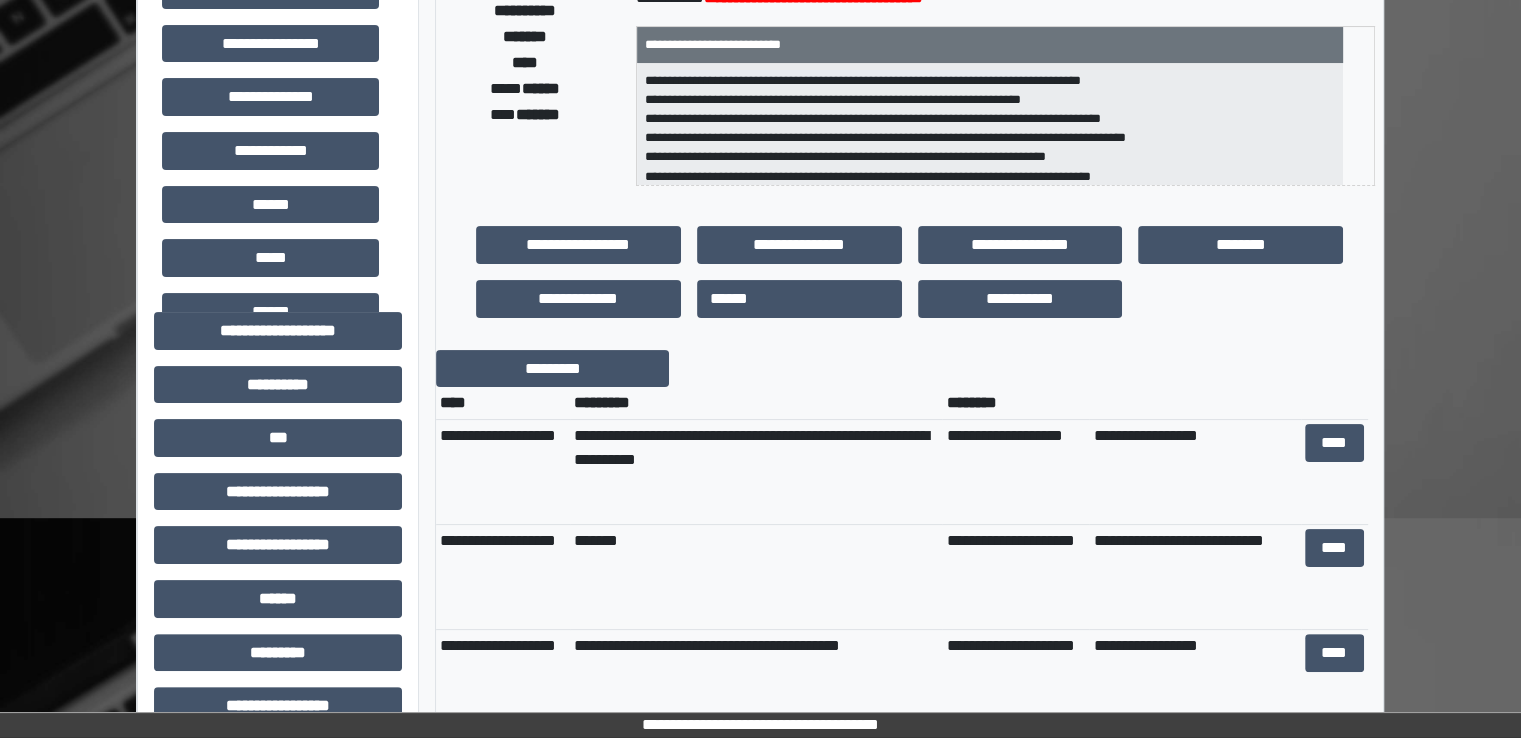 click on "**********" at bounding box center (760, 527) 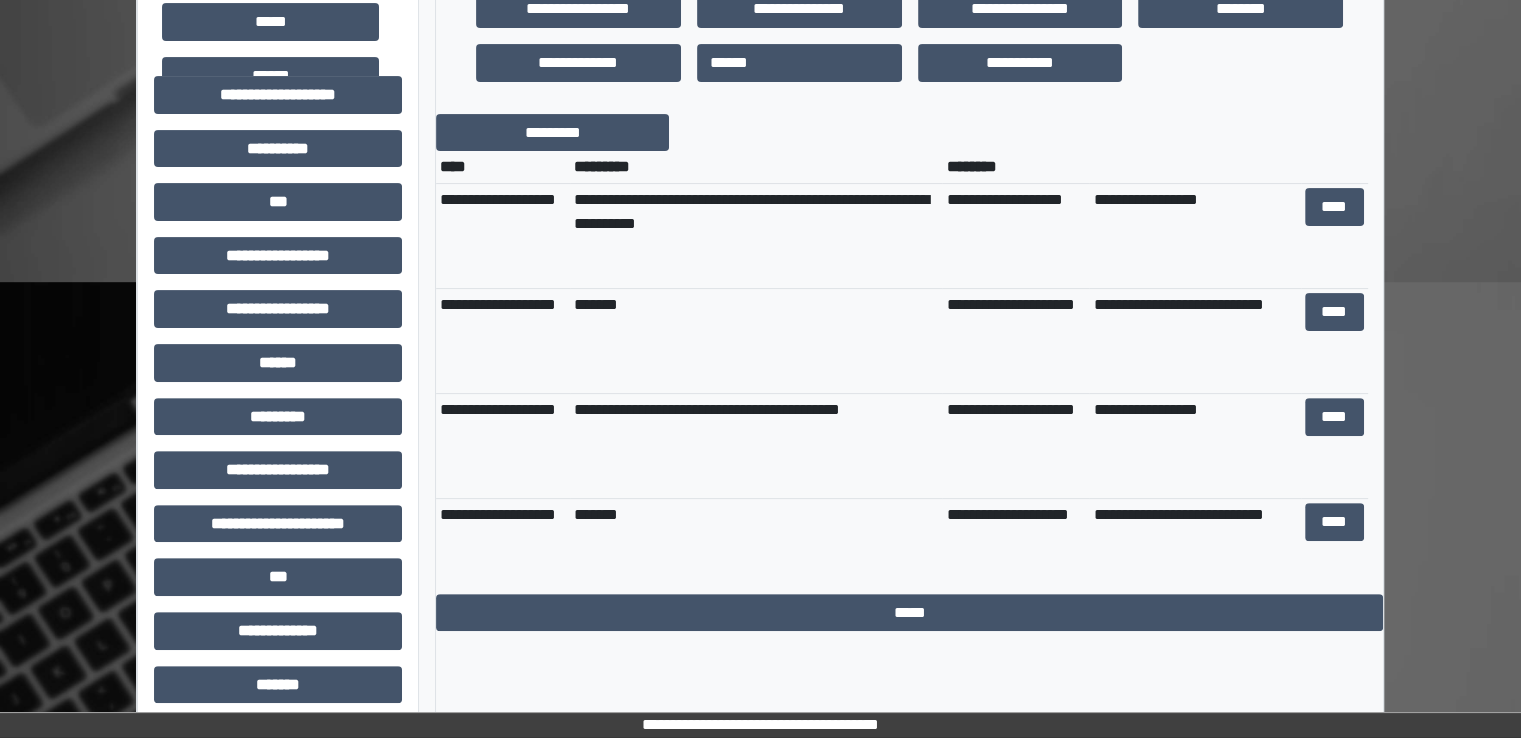 scroll, scrollTop: 576, scrollLeft: 0, axis: vertical 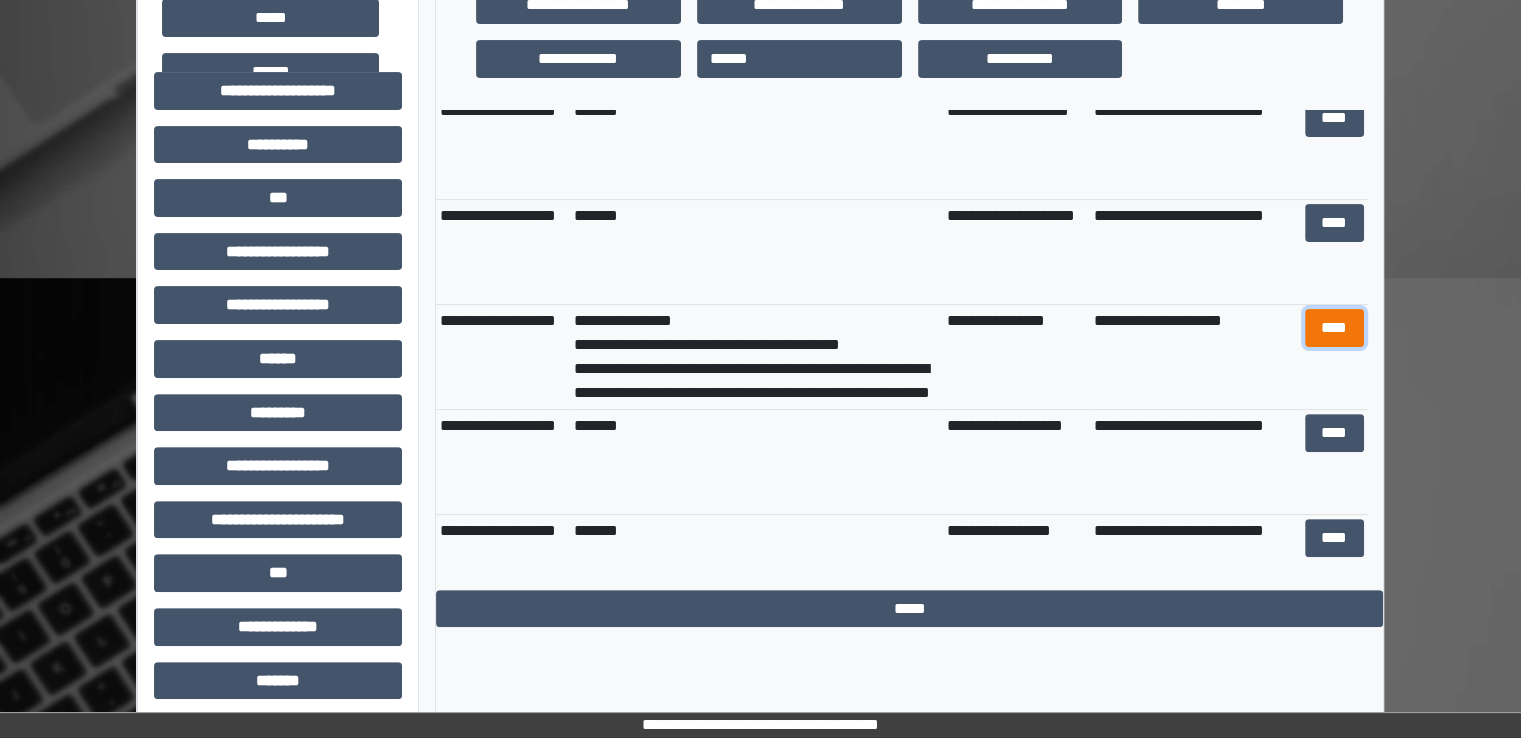 click on "****" at bounding box center [1334, 328] 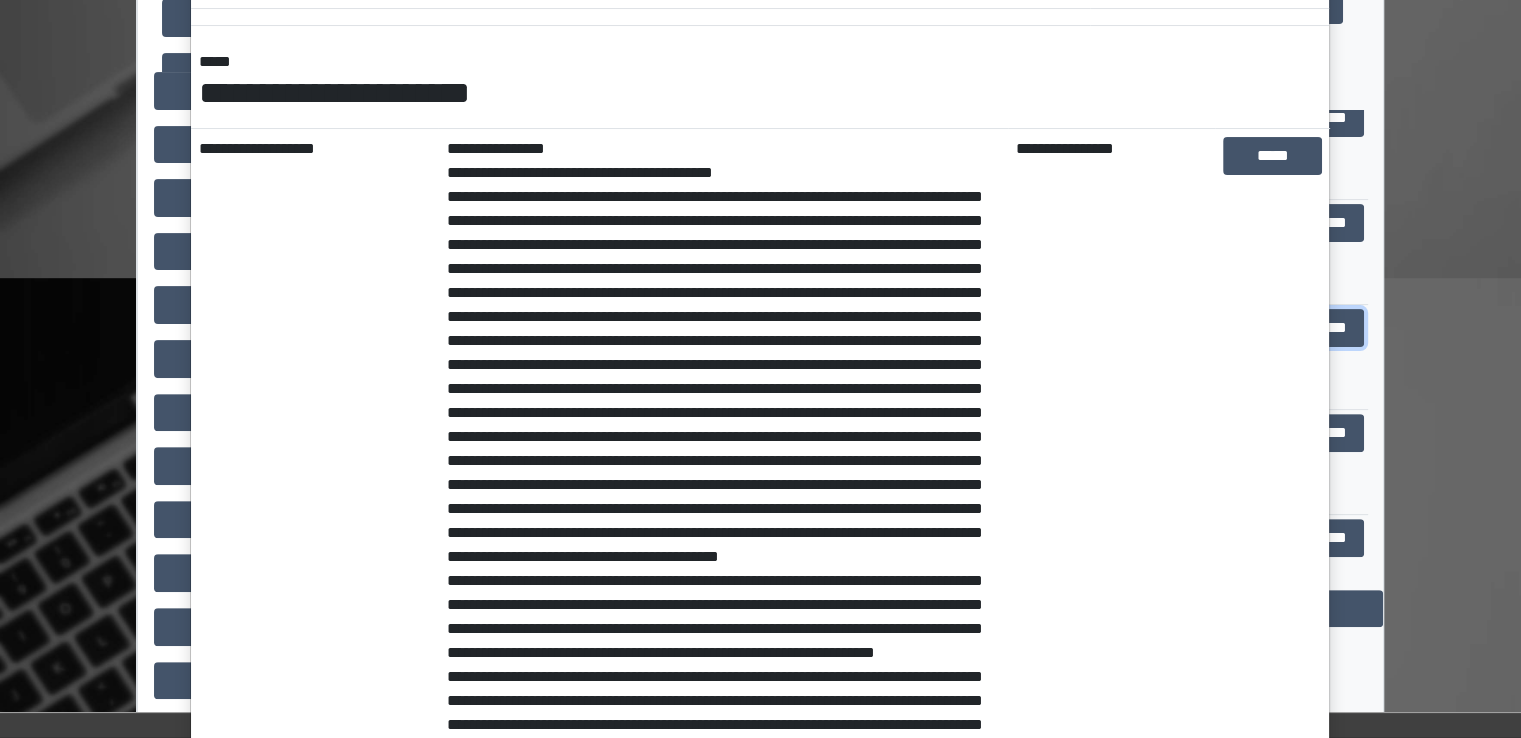 scroll, scrollTop: 258, scrollLeft: 0, axis: vertical 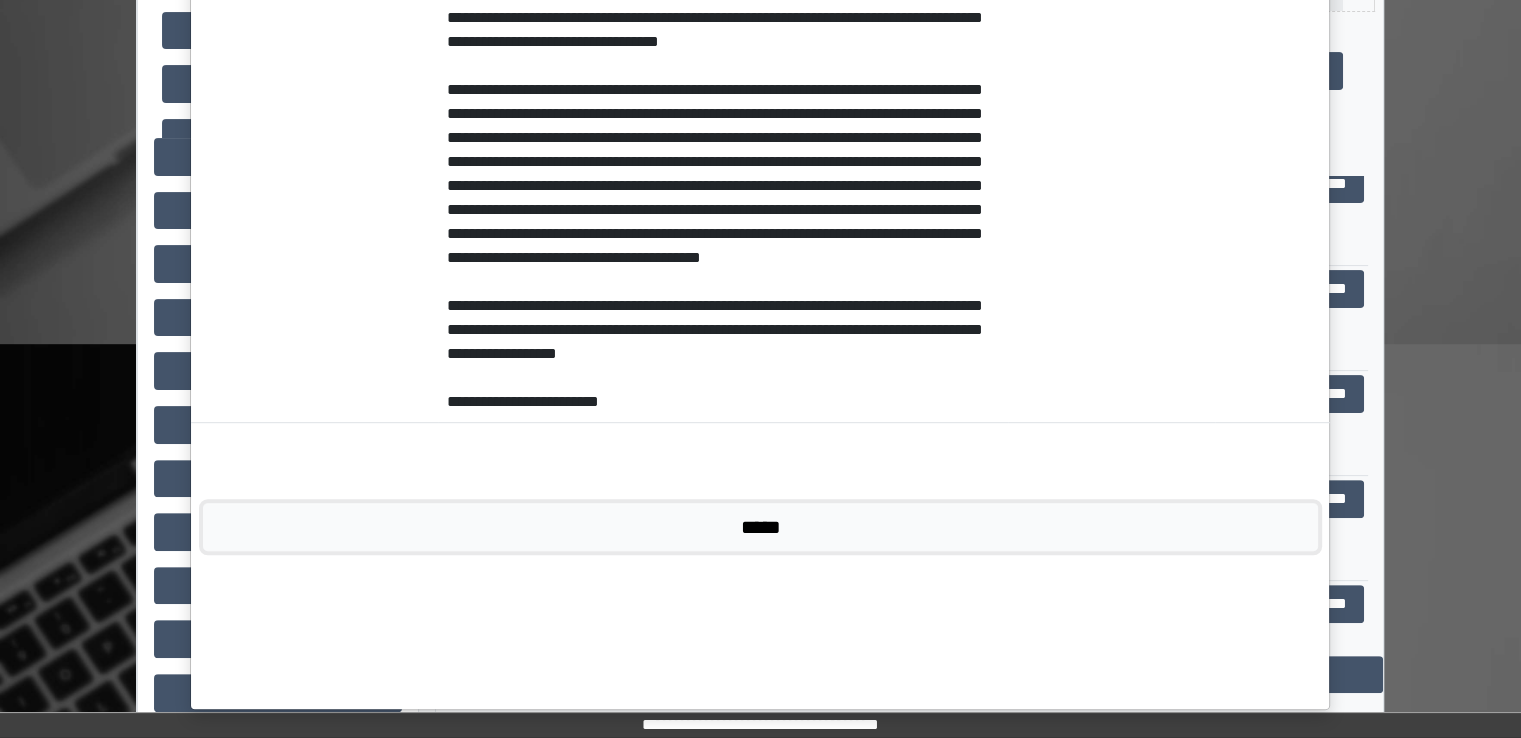click on "*****" at bounding box center [760, 527] 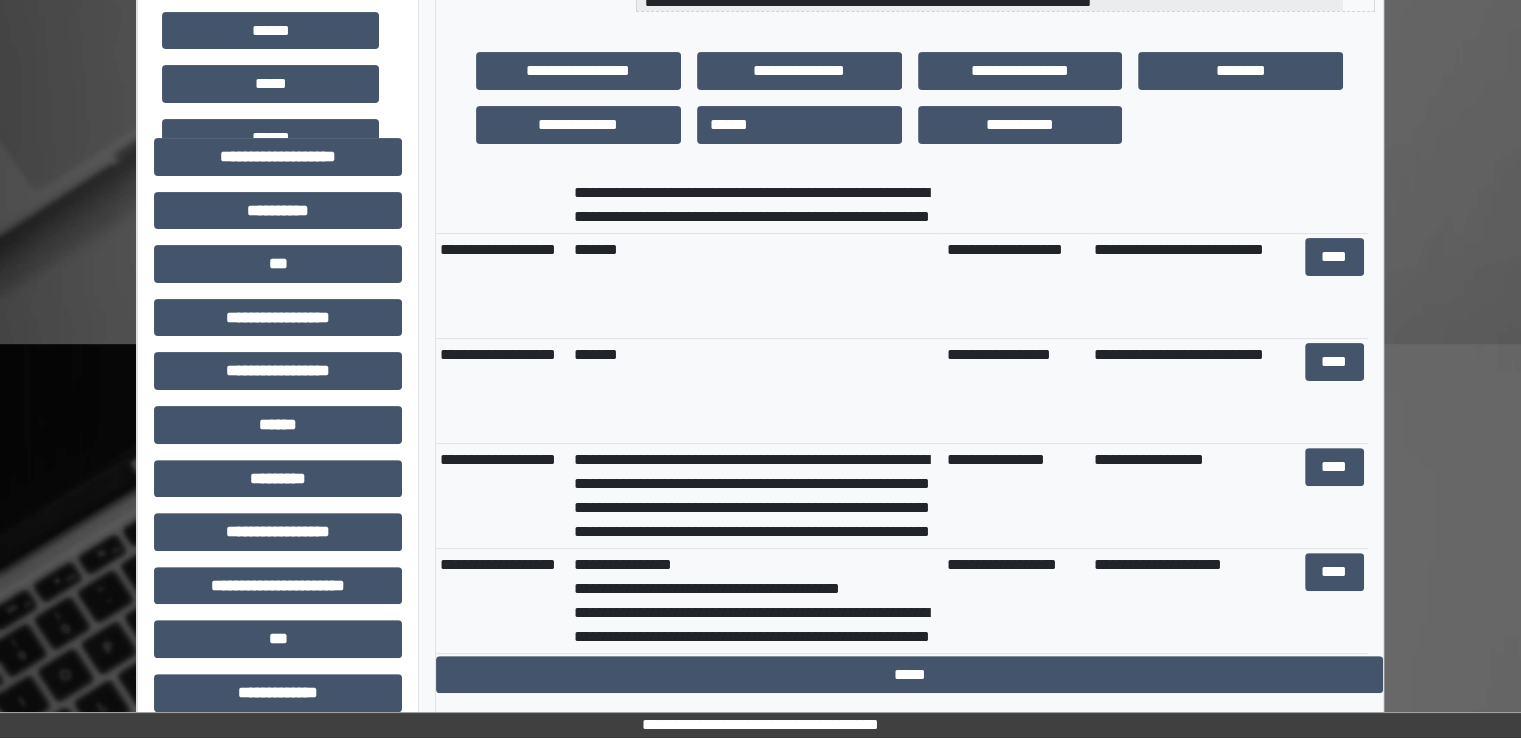 scroll, scrollTop: 42, scrollLeft: 0, axis: vertical 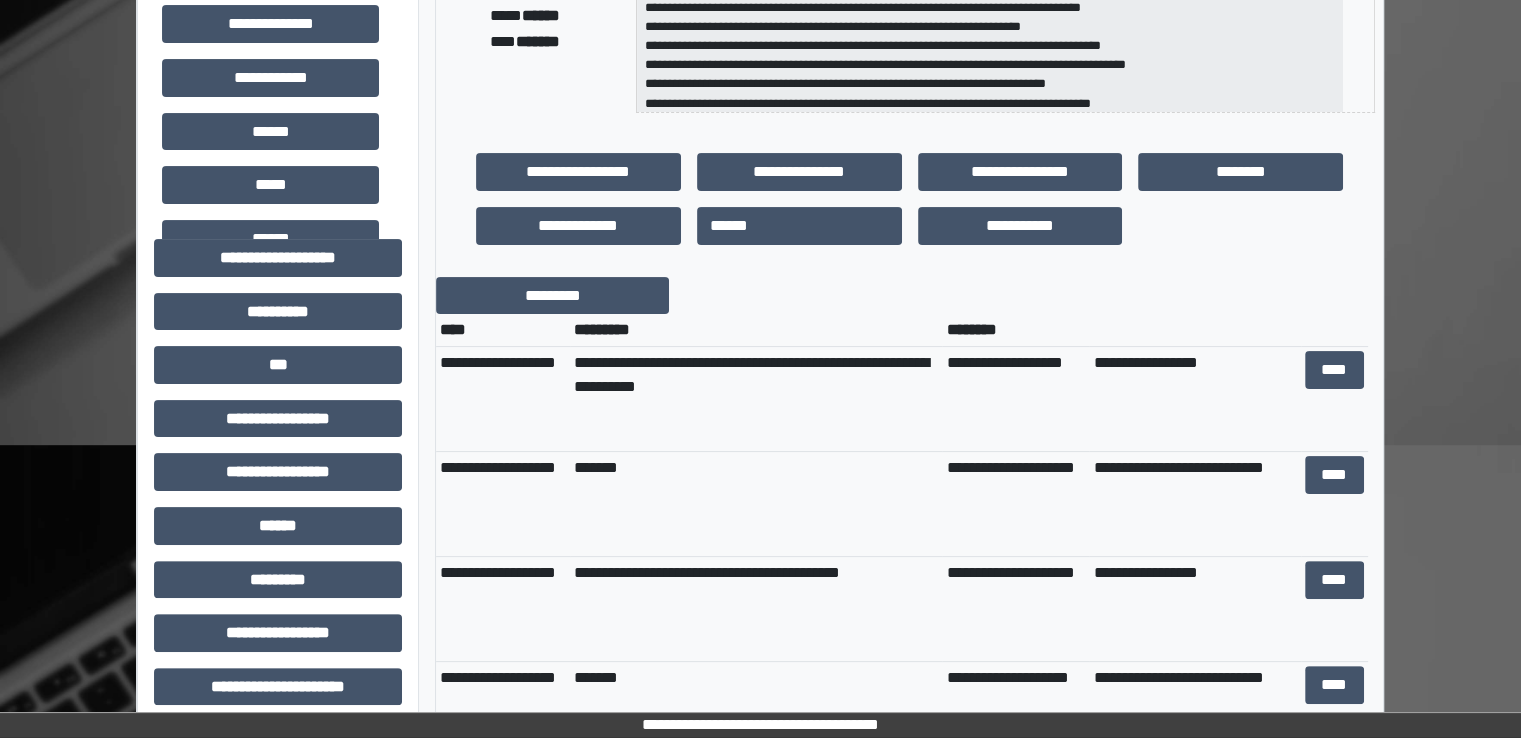 click on "**********" at bounding box center (760, 454) 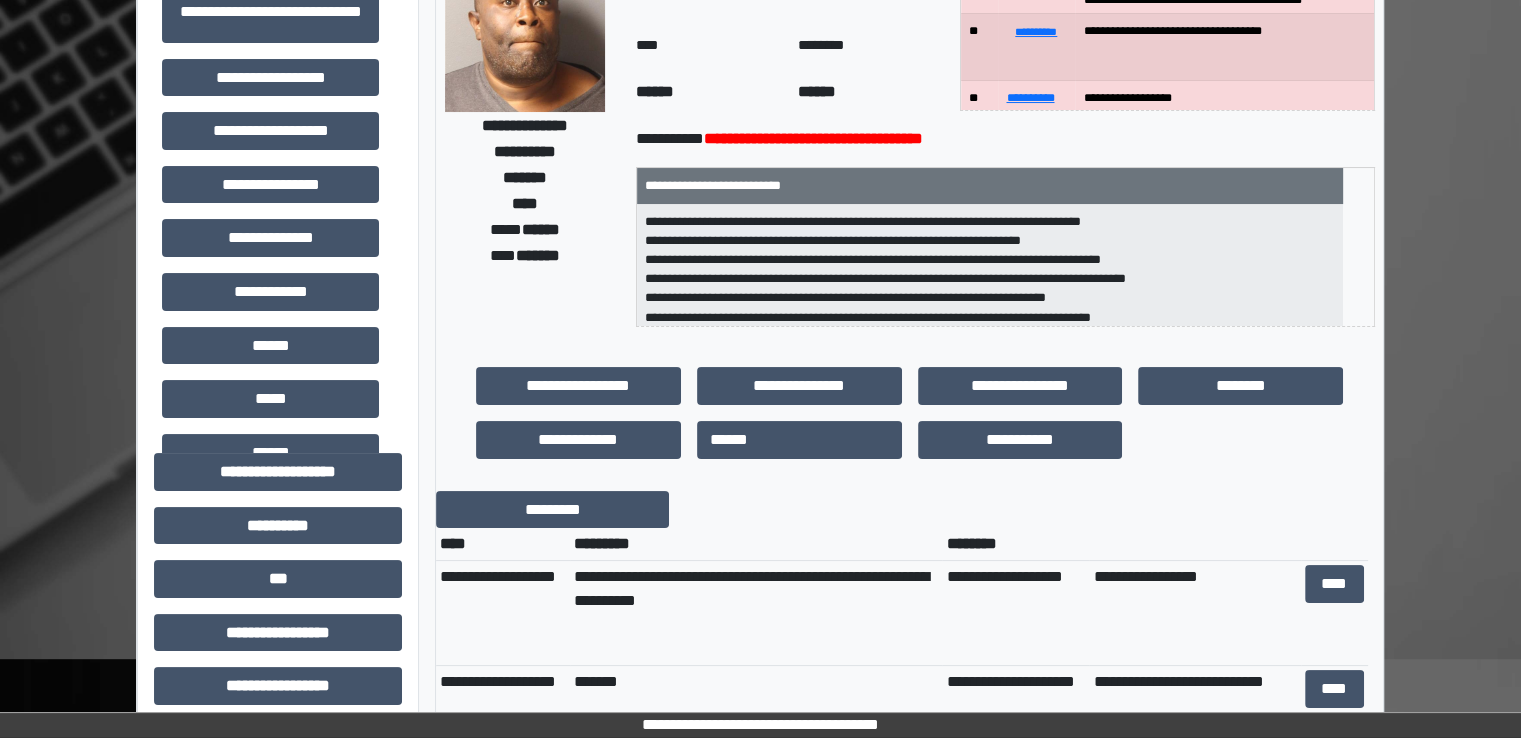scroll, scrollTop: 26, scrollLeft: 0, axis: vertical 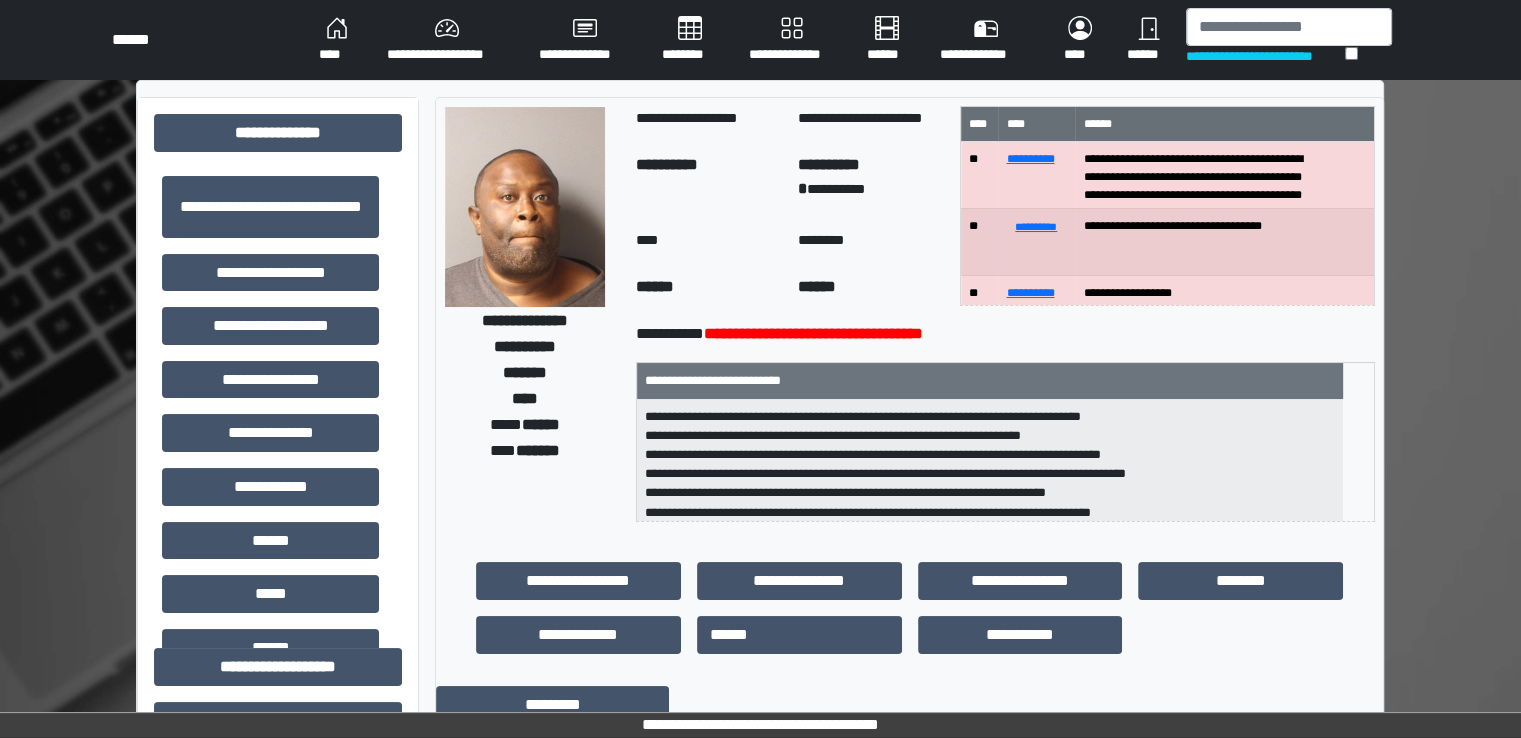 click on "********" at bounding box center (689, 40) 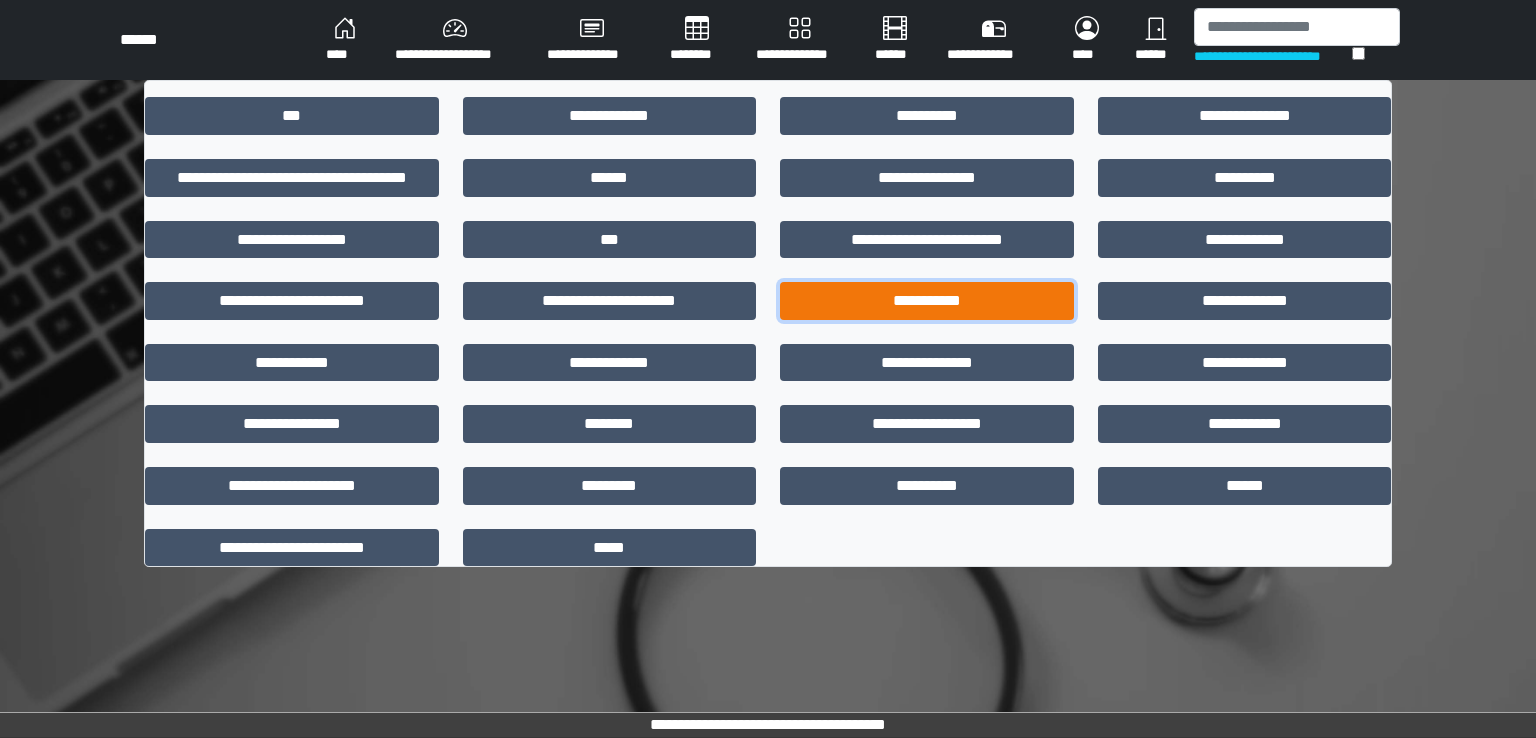 click on "**********" at bounding box center [927, 301] 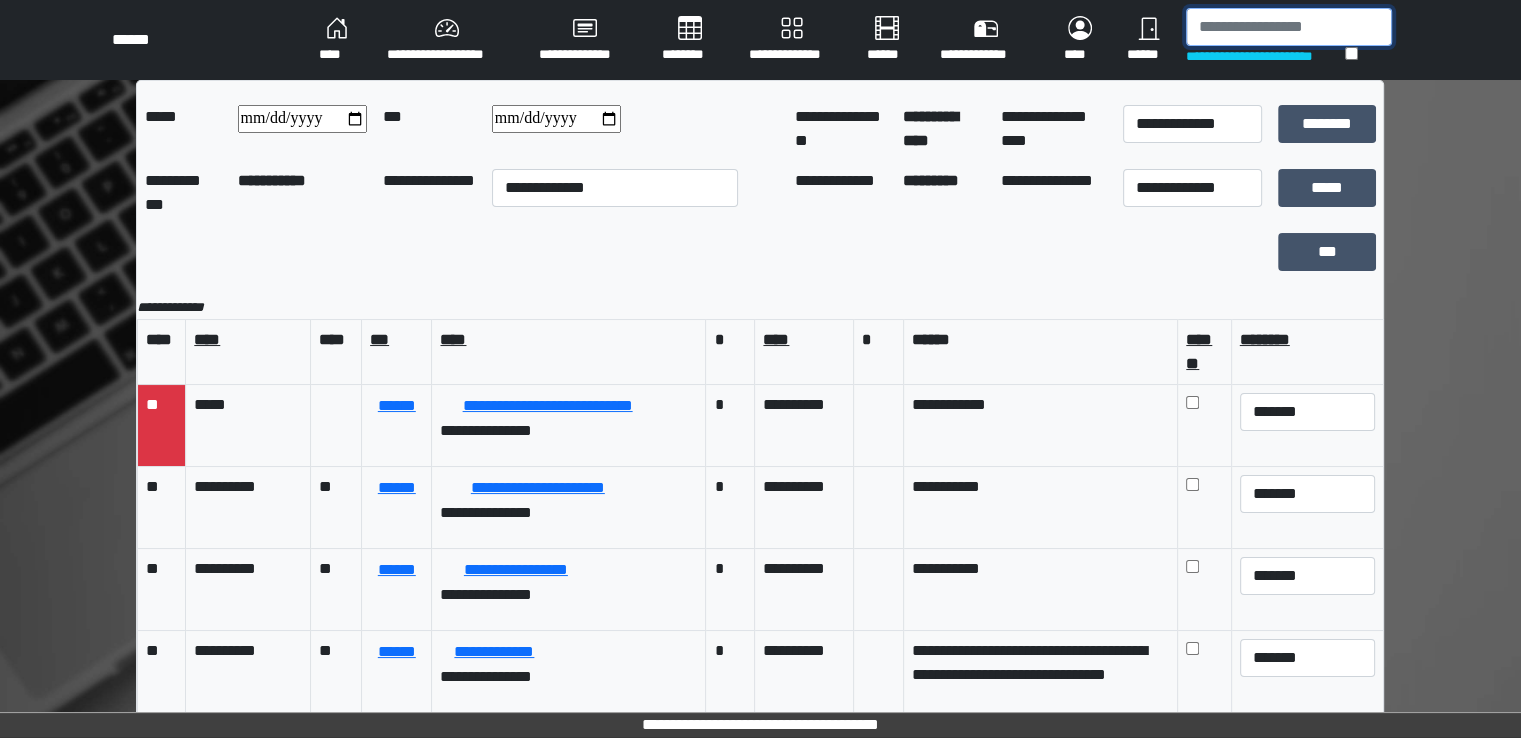 click at bounding box center [1289, 27] 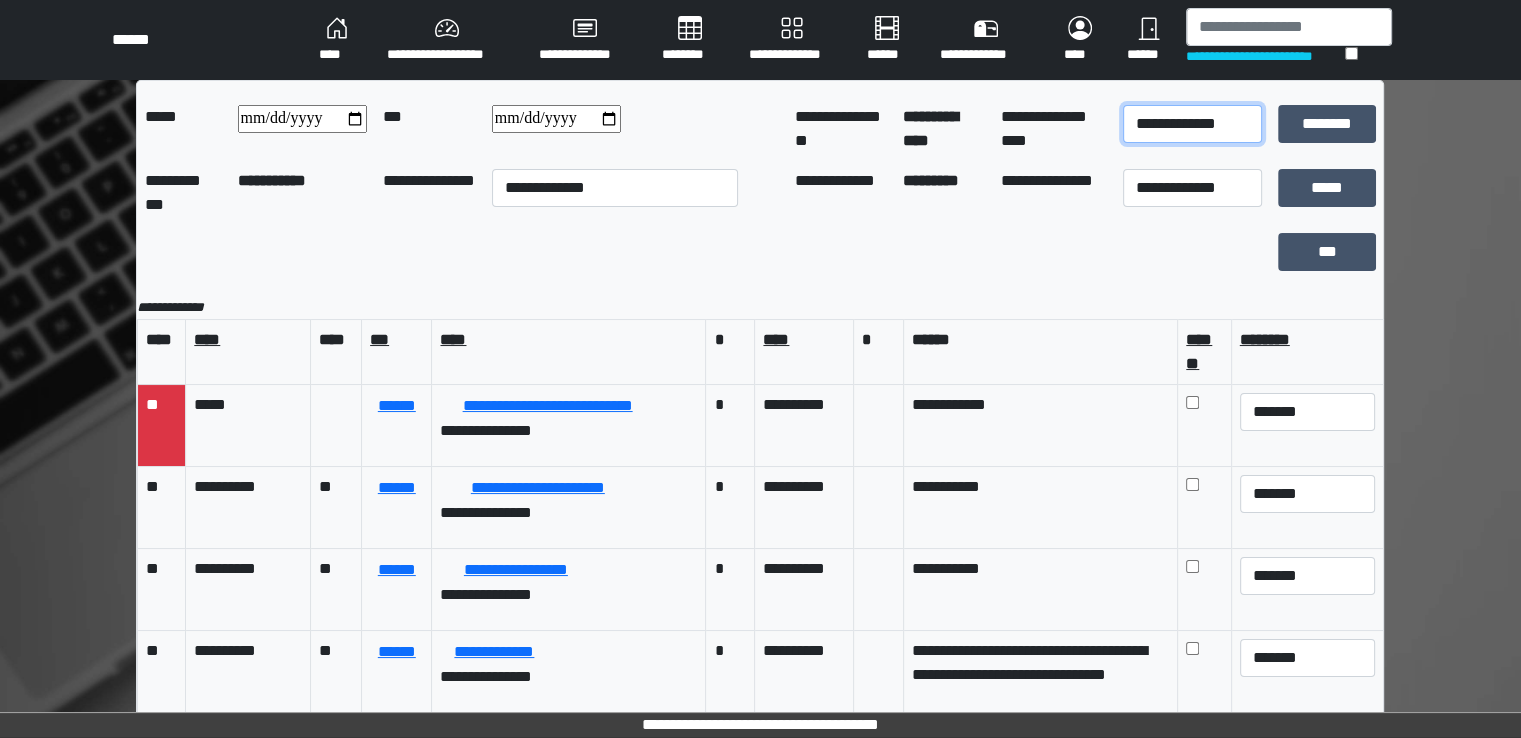 click on "**********" at bounding box center (1192, 124) 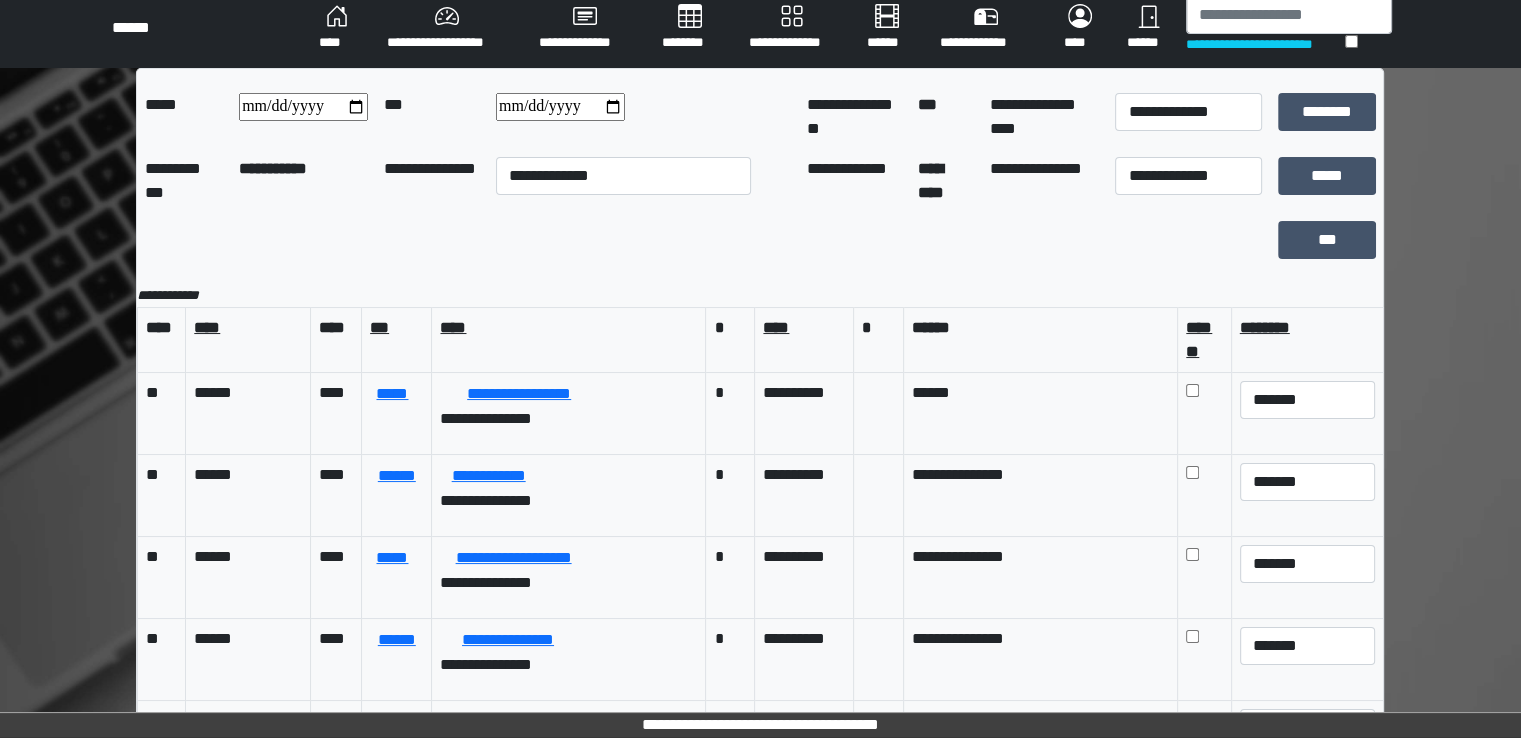 scroll, scrollTop: 10, scrollLeft: 0, axis: vertical 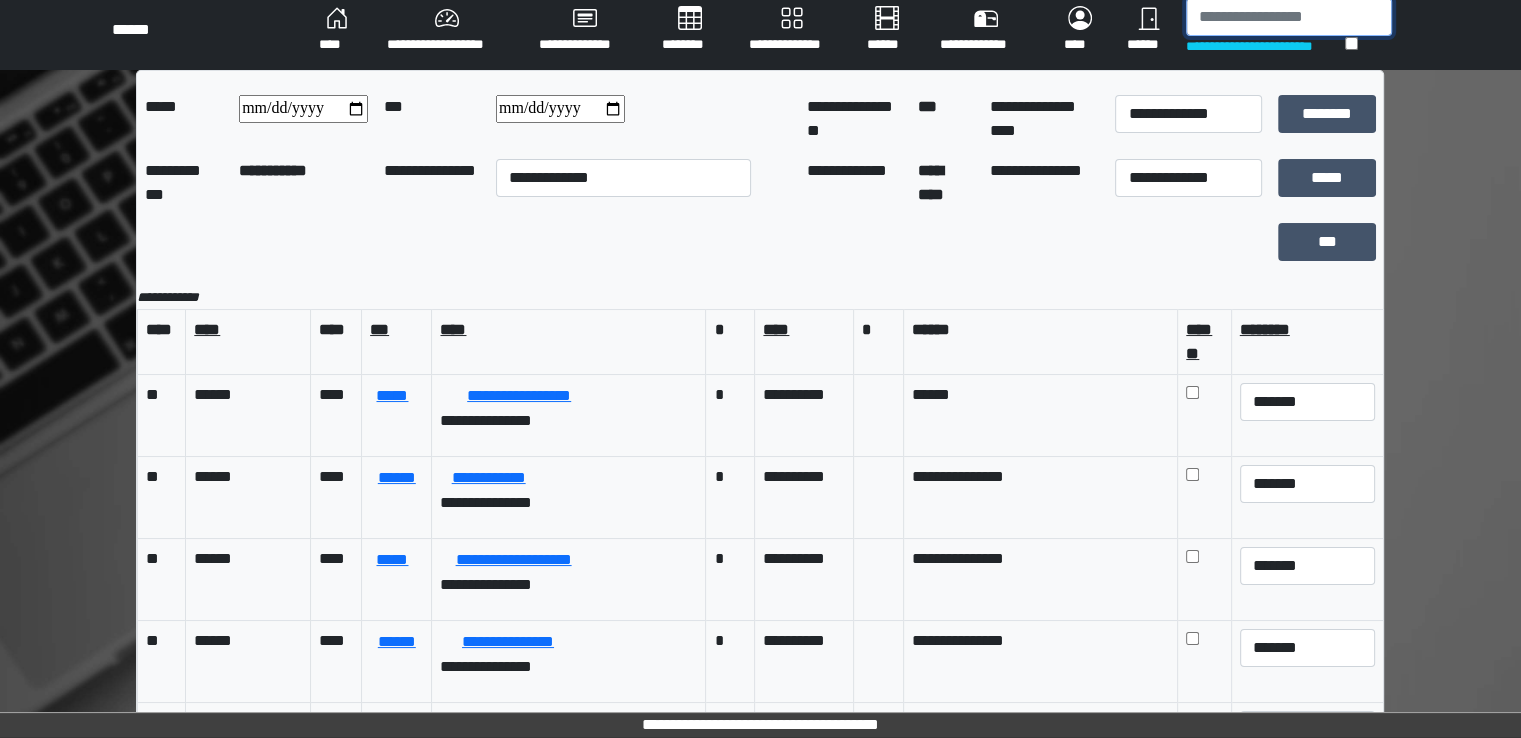 click at bounding box center (1289, 17) 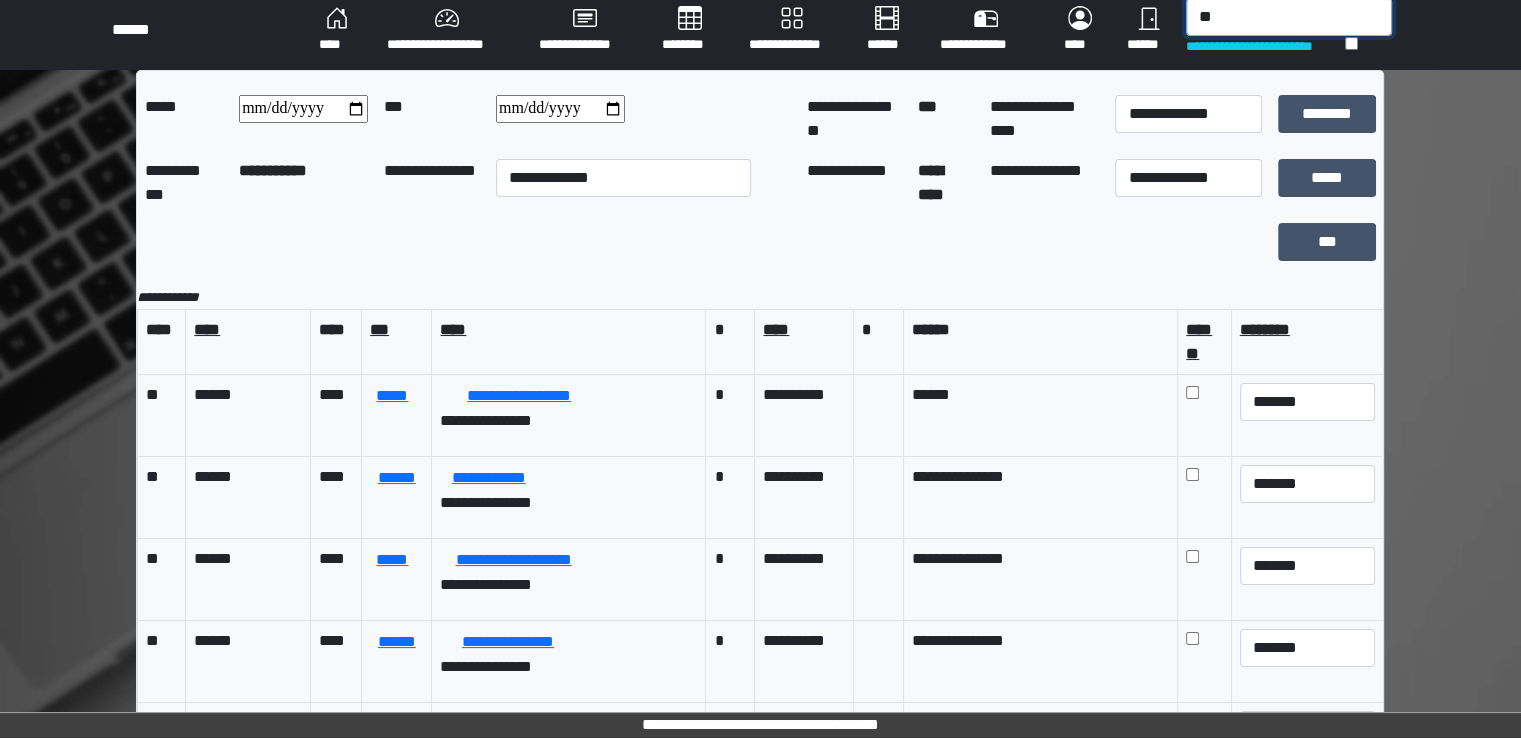 click on "**" at bounding box center [1289, 17] 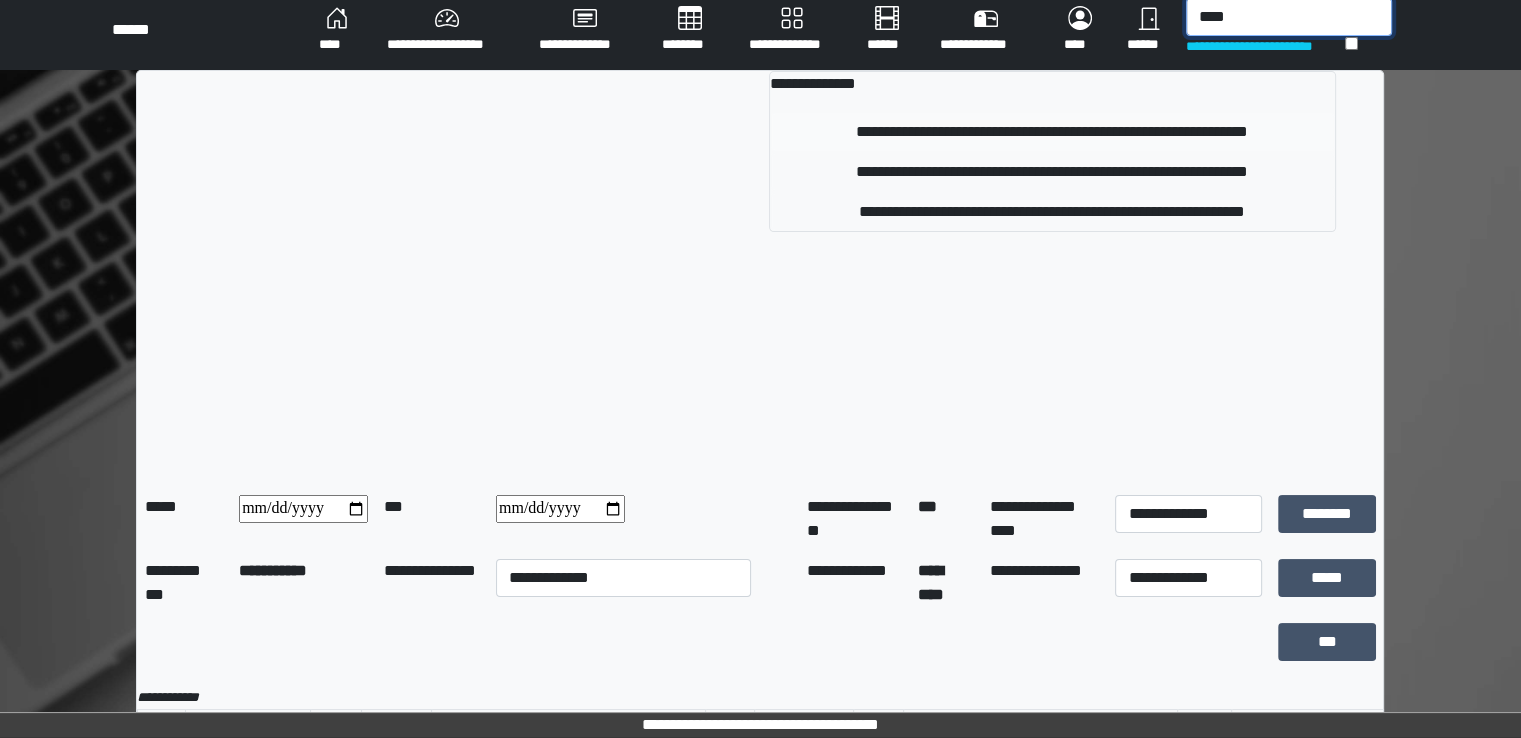 type on "****" 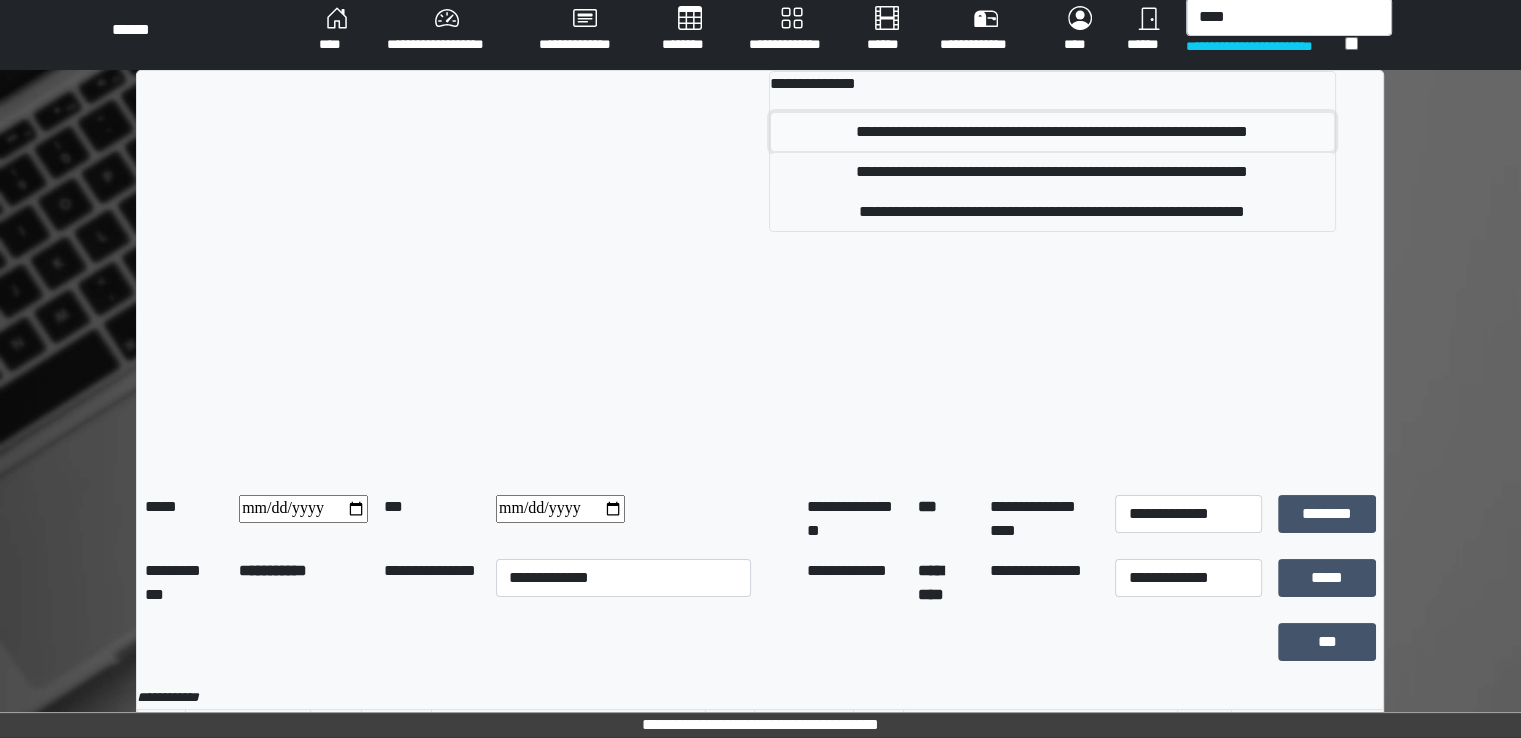 click on "**********" at bounding box center (1052, 132) 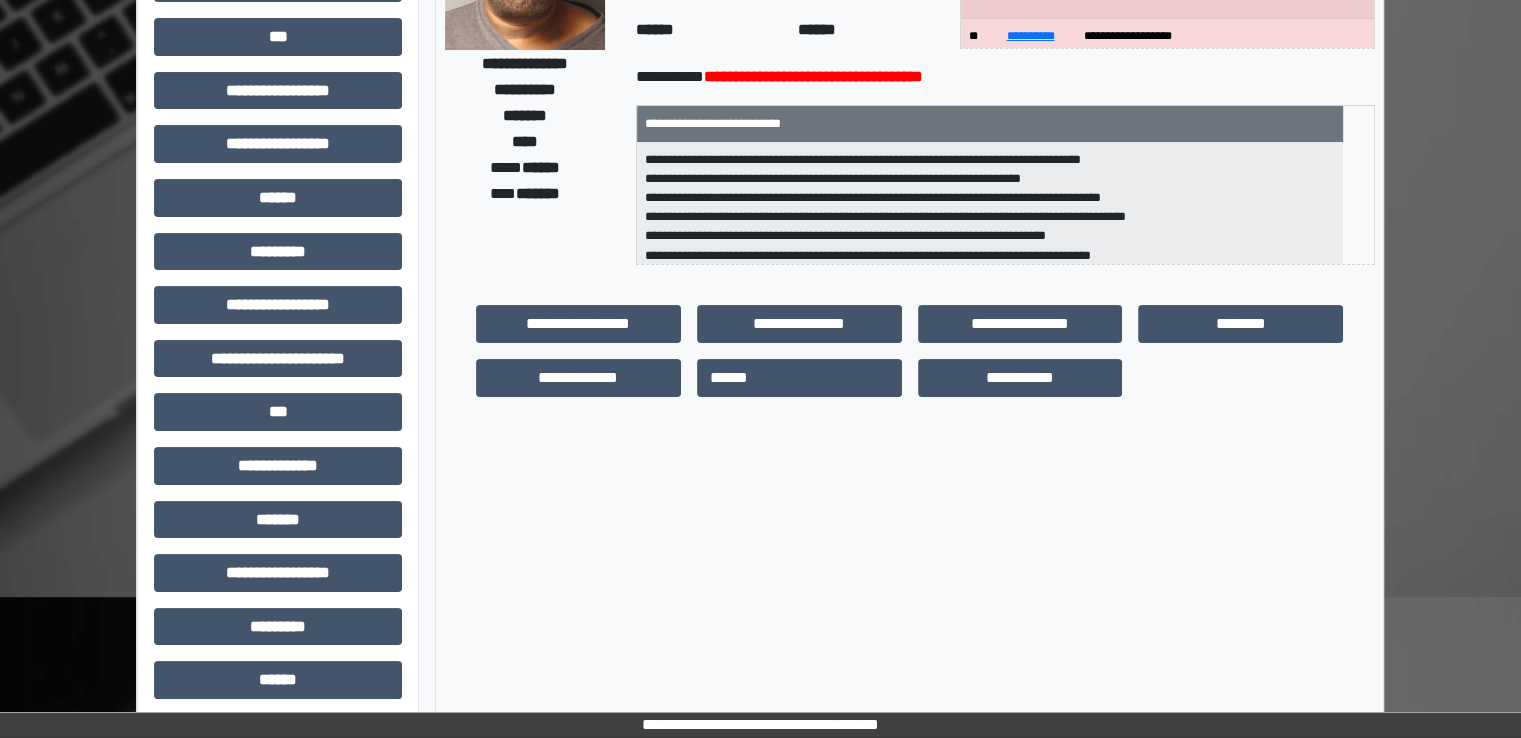 scroll, scrollTop: 259, scrollLeft: 0, axis: vertical 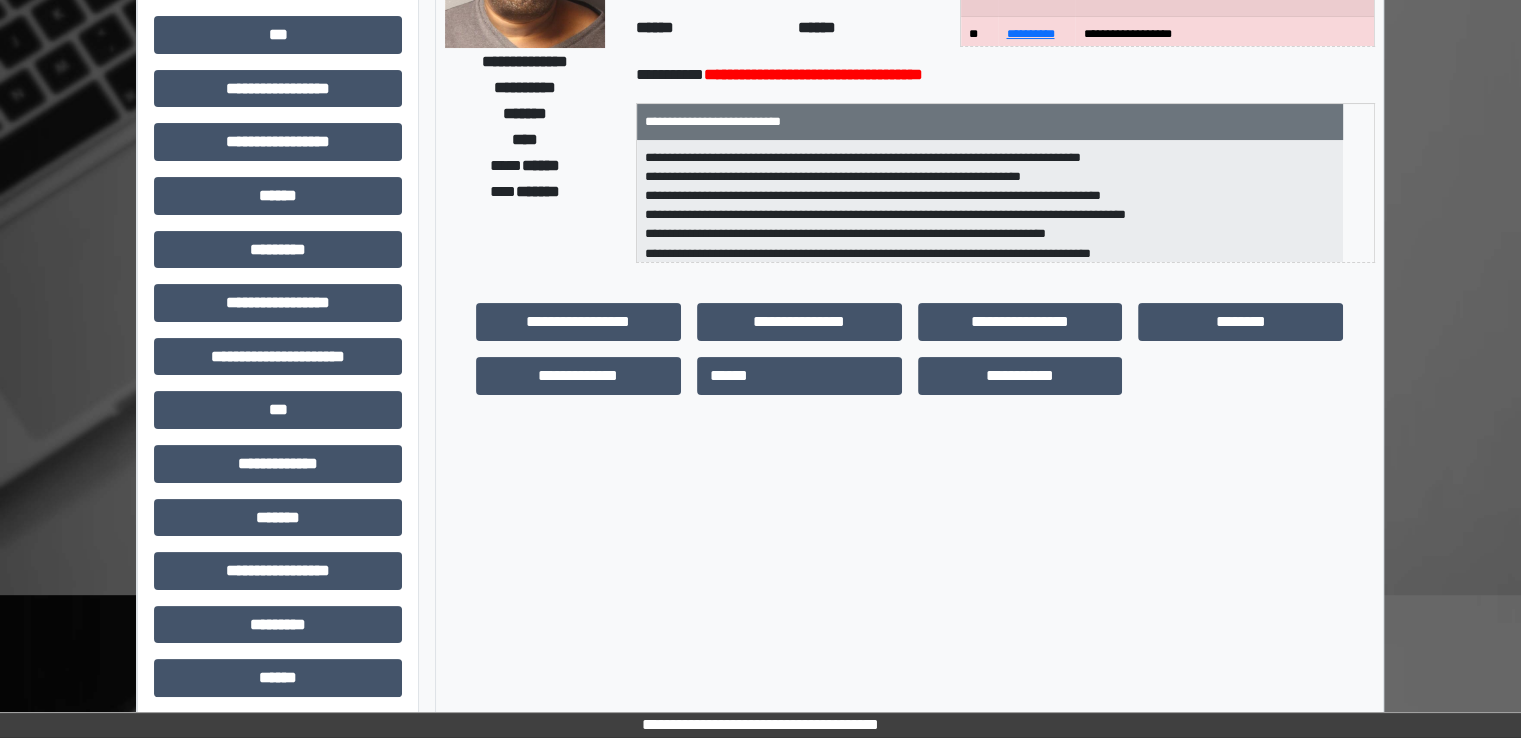 click on "**********" at bounding box center (278, 364) 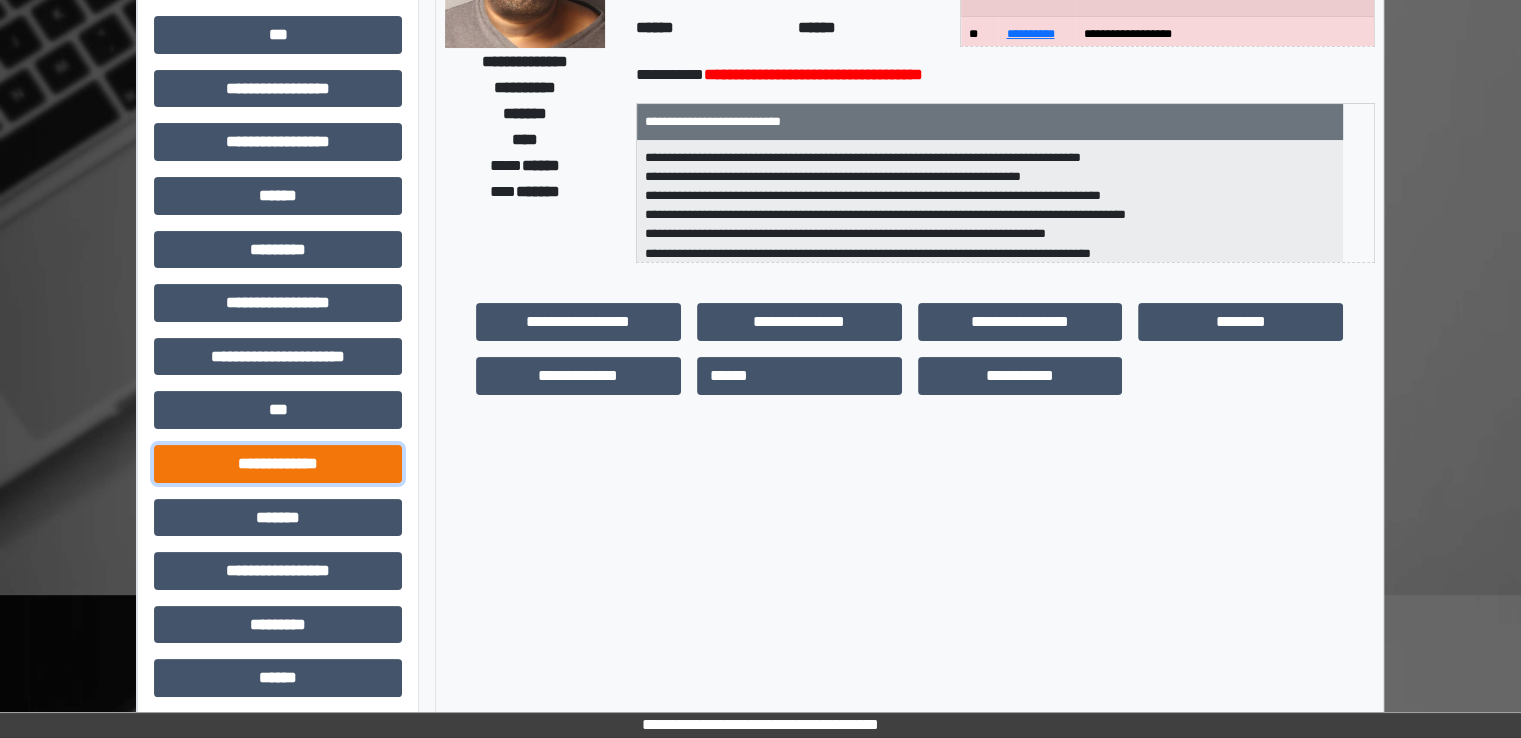 click on "**********" at bounding box center [278, 464] 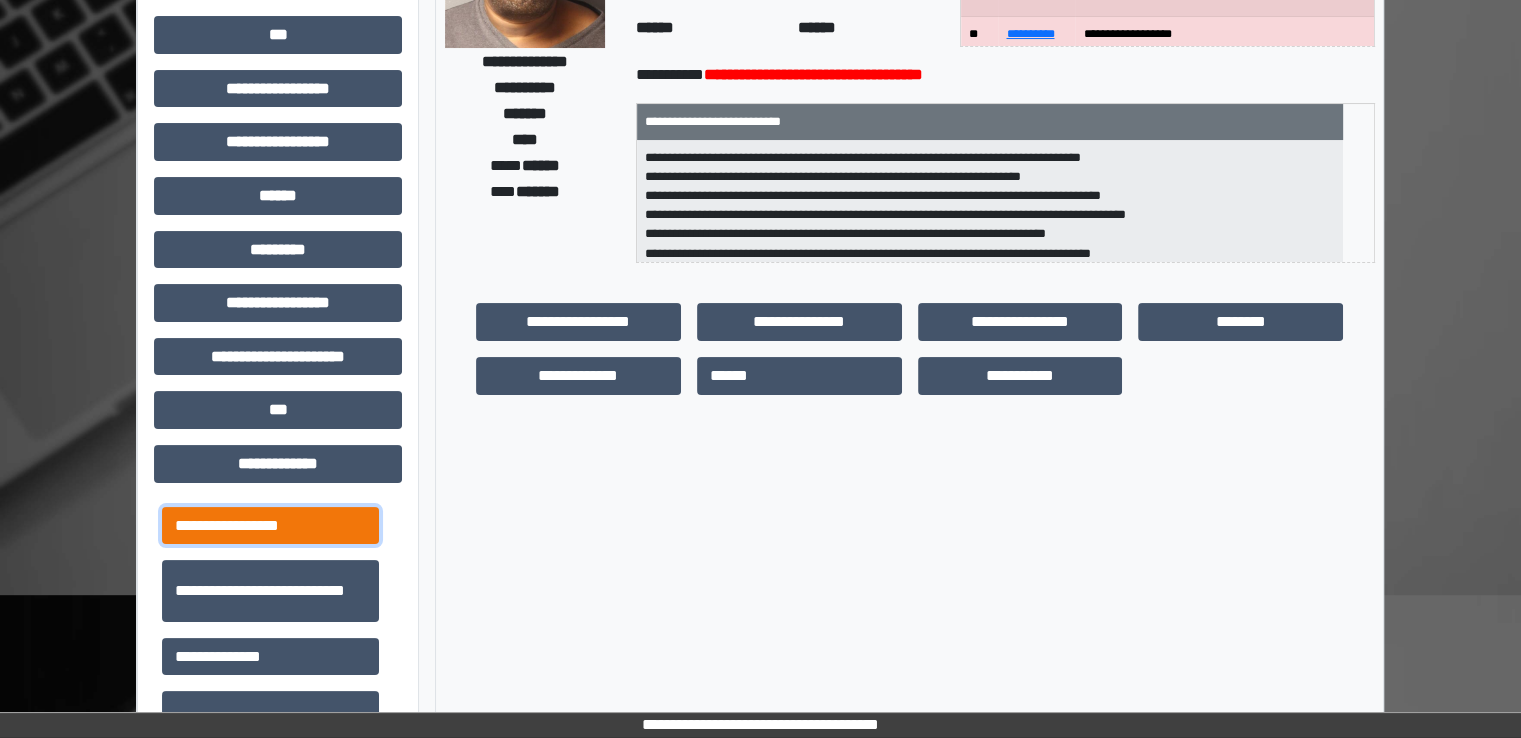 click on "**********" at bounding box center (270, 526) 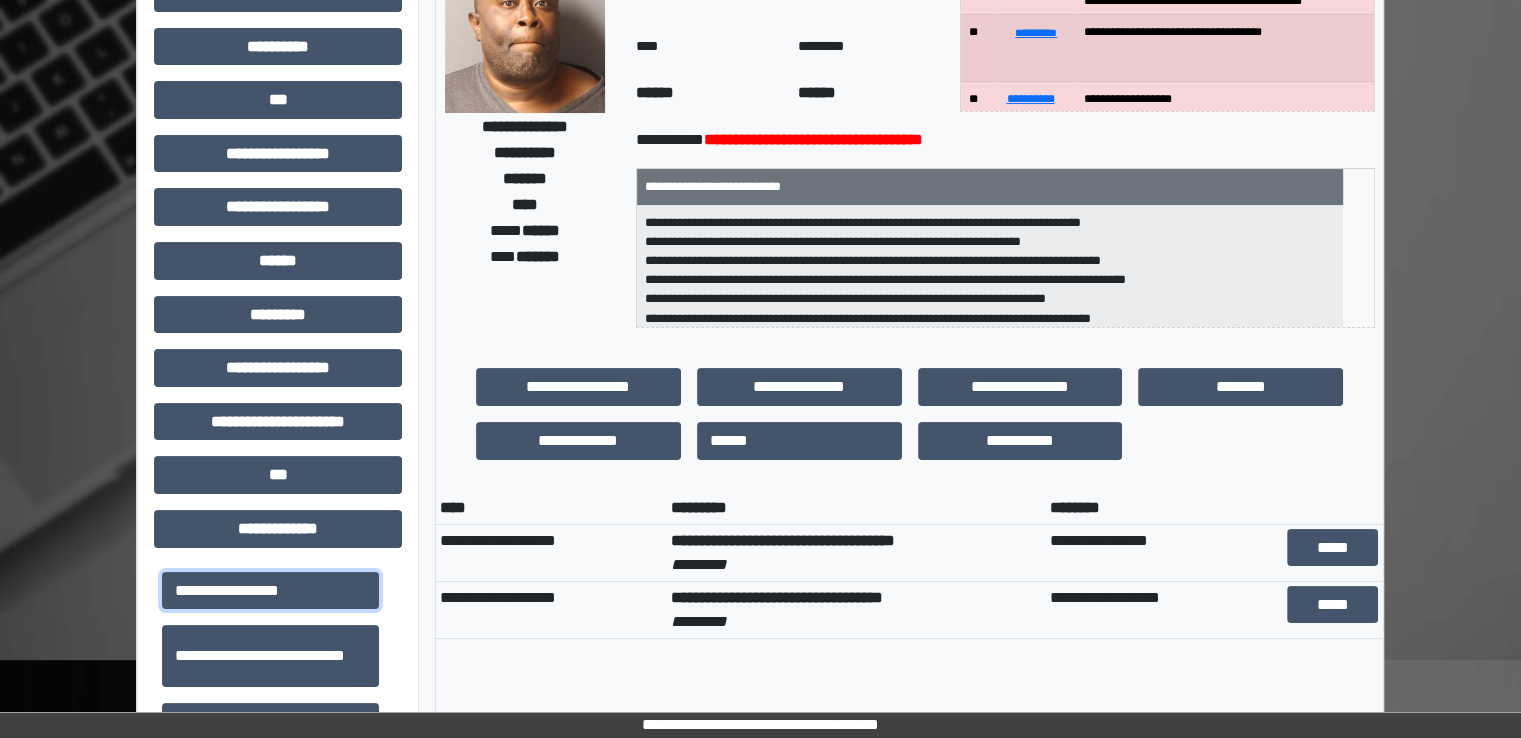 scroll, scrollTop: 192, scrollLeft: 0, axis: vertical 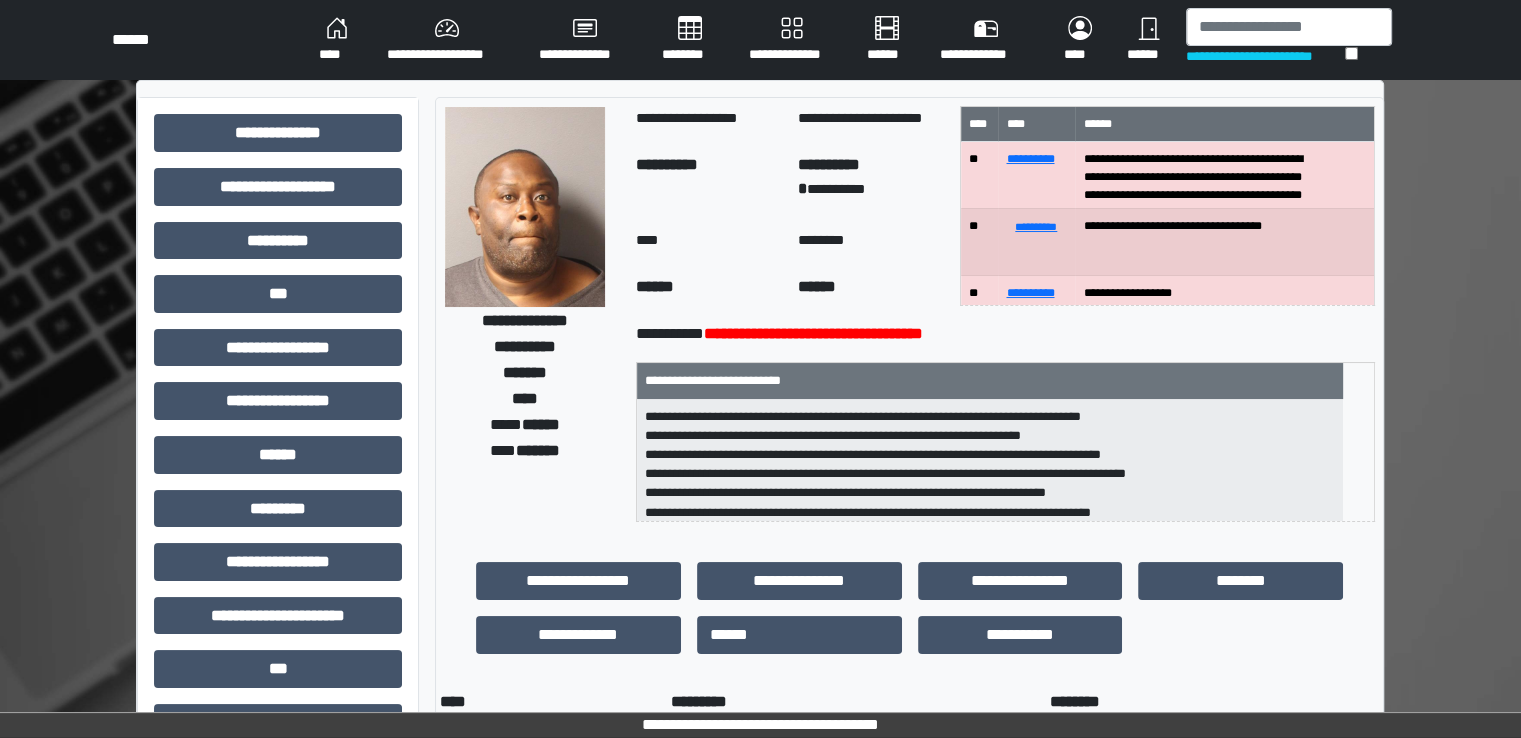 click on "**********" at bounding box center [760, 40] 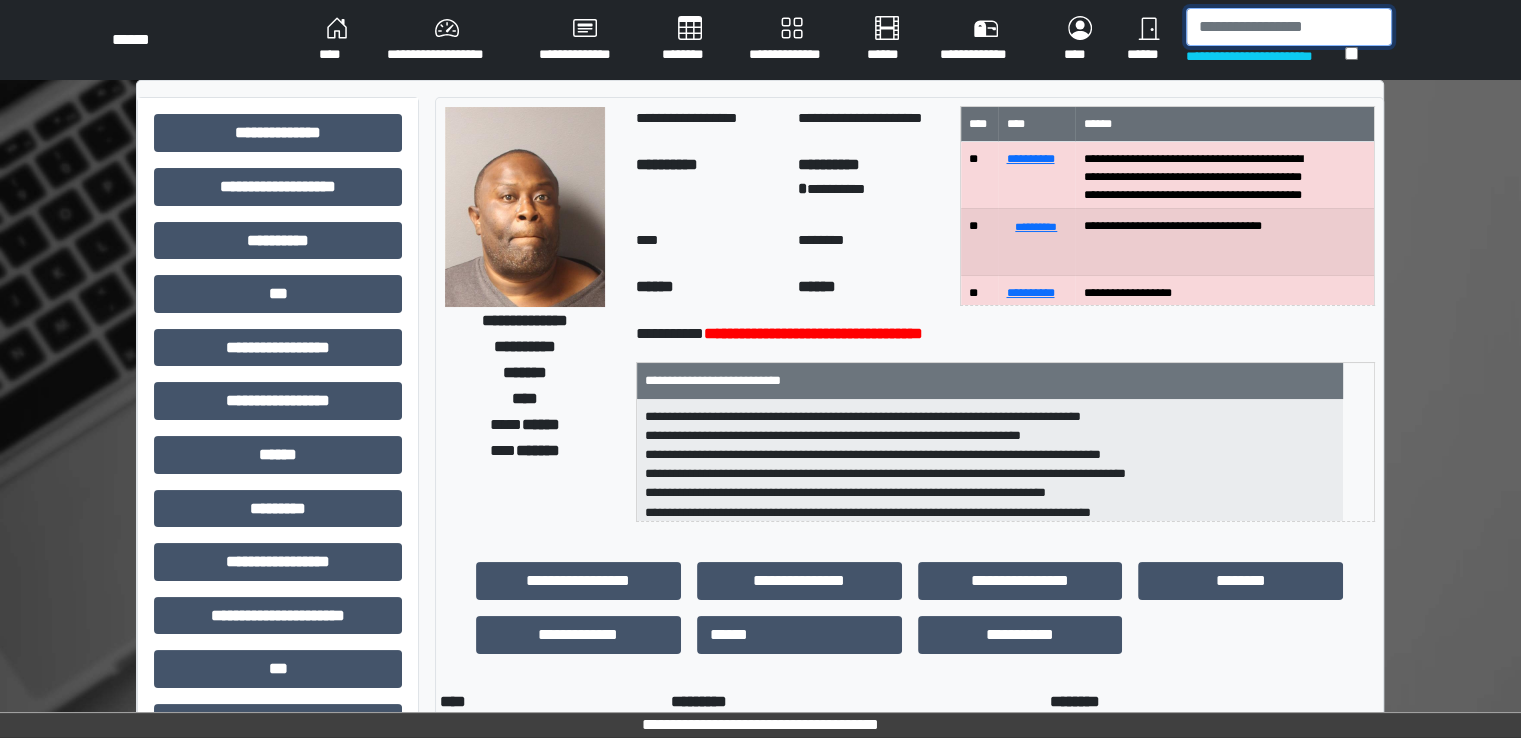 click at bounding box center [1289, 27] 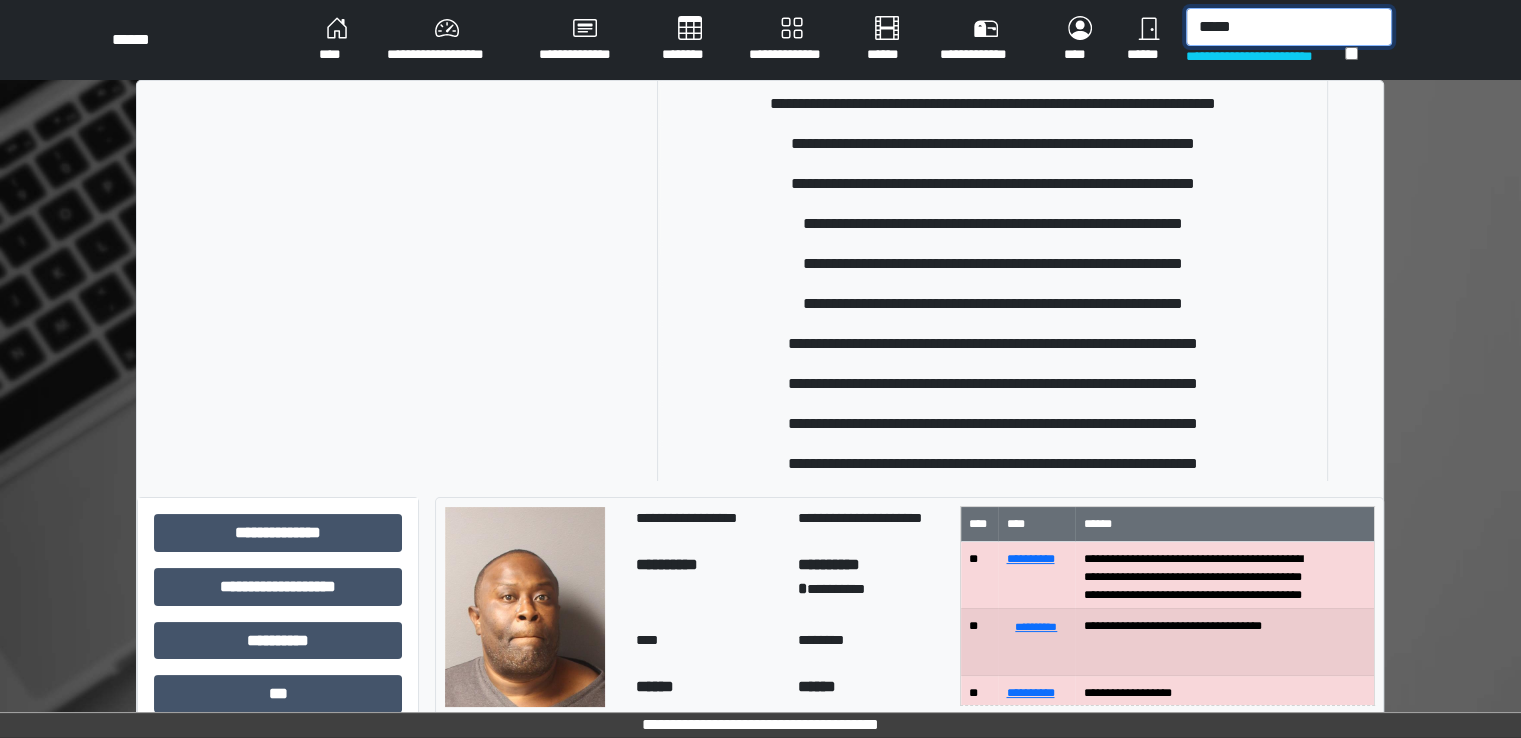 scroll, scrollTop: 0, scrollLeft: 0, axis: both 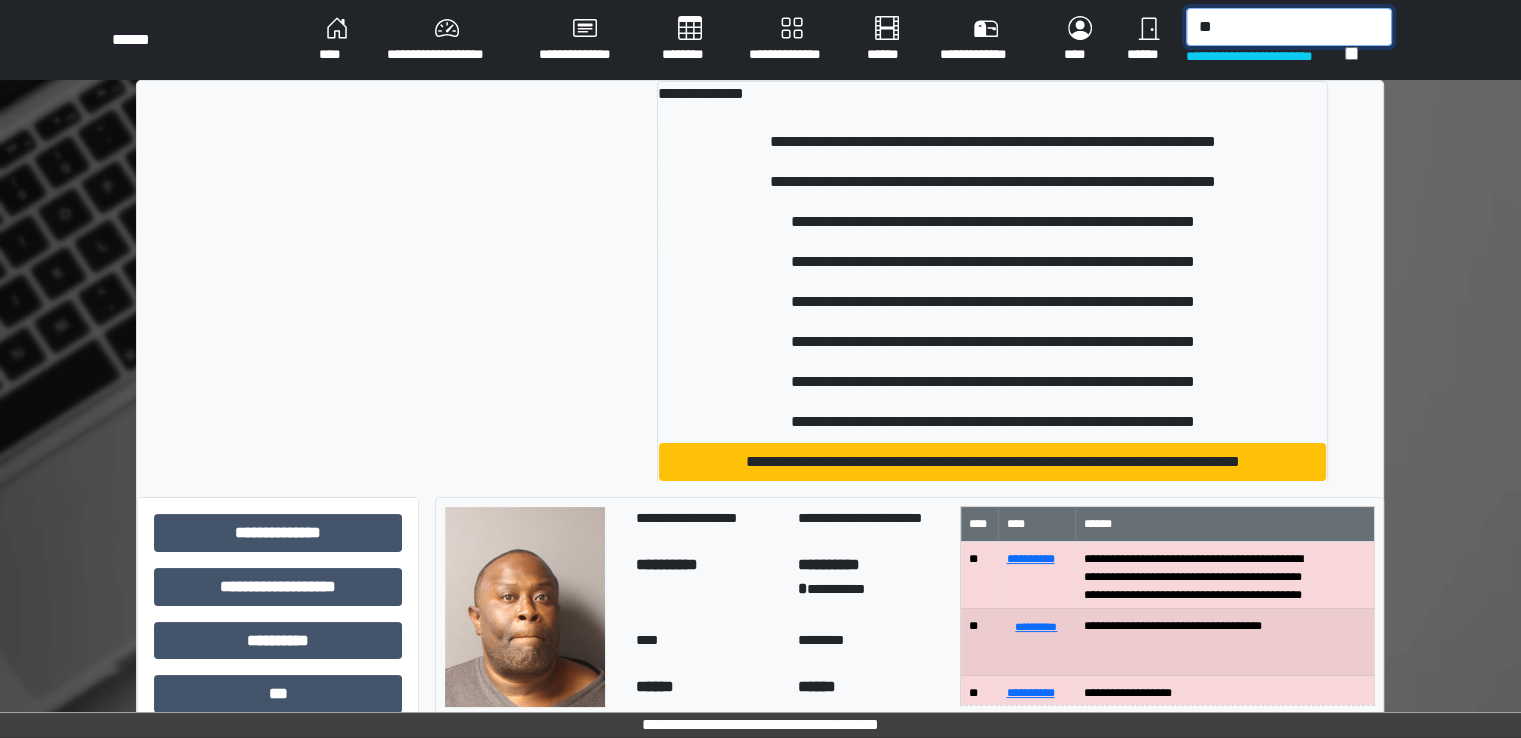 type on "*" 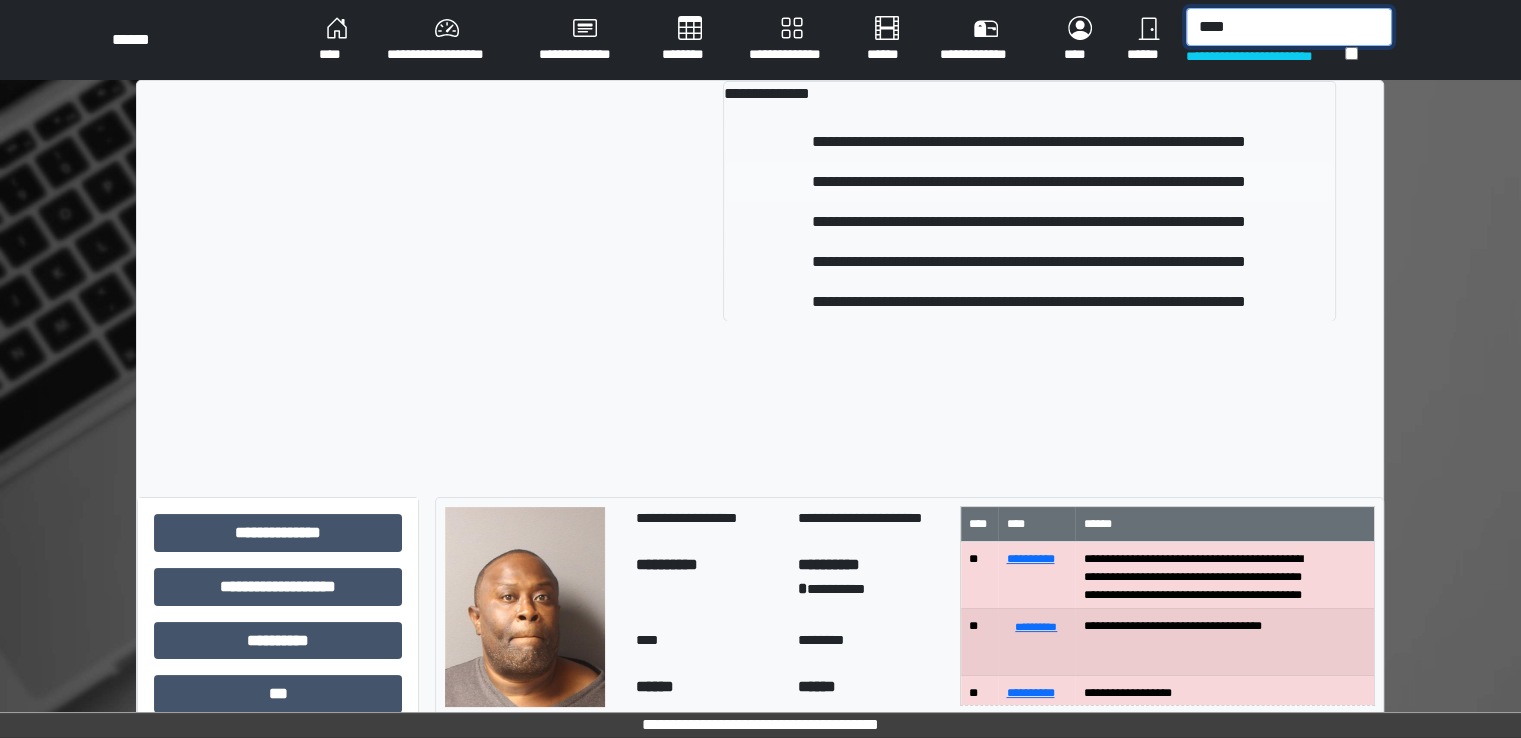 type on "****" 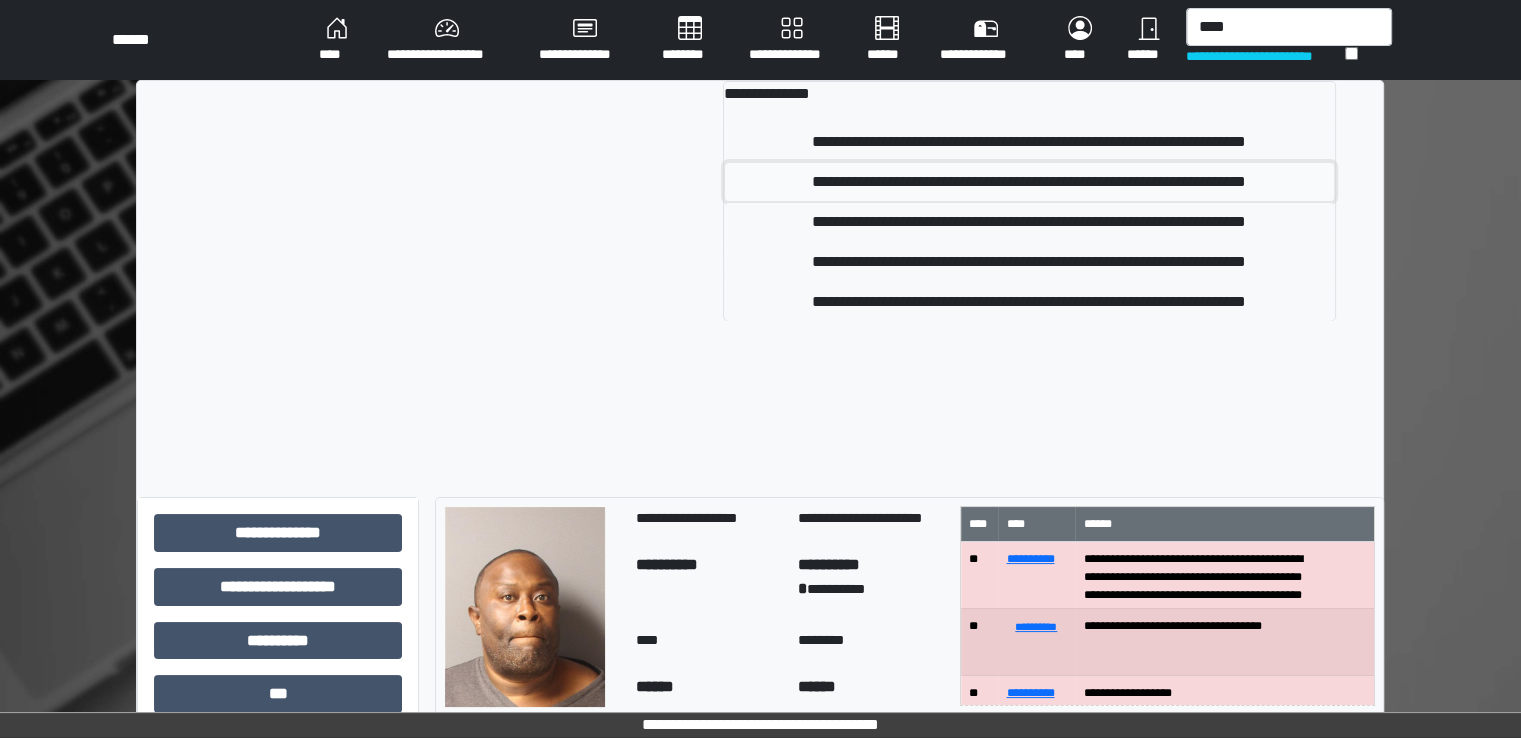 click on "**********" at bounding box center [1029, 182] 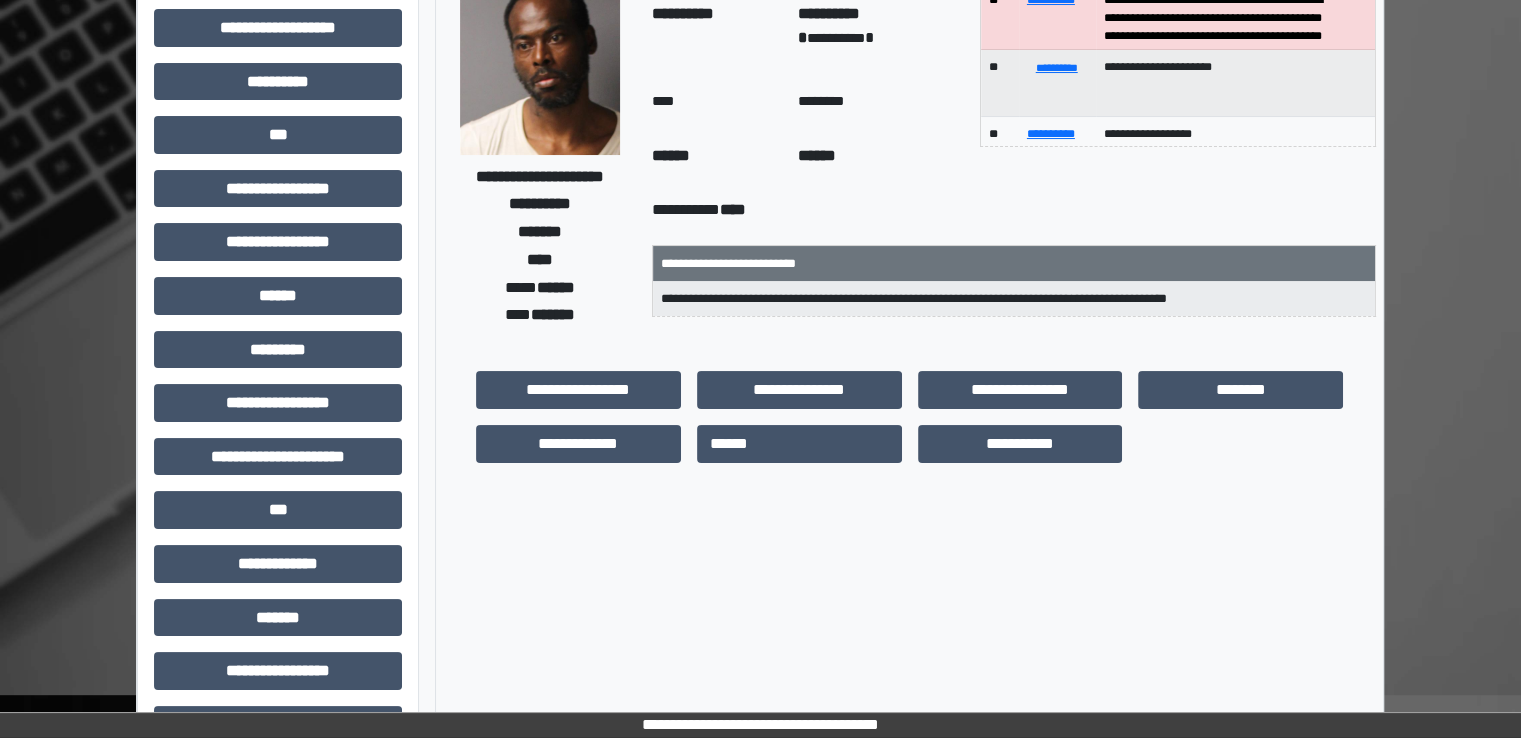 scroll, scrollTop: 162, scrollLeft: 0, axis: vertical 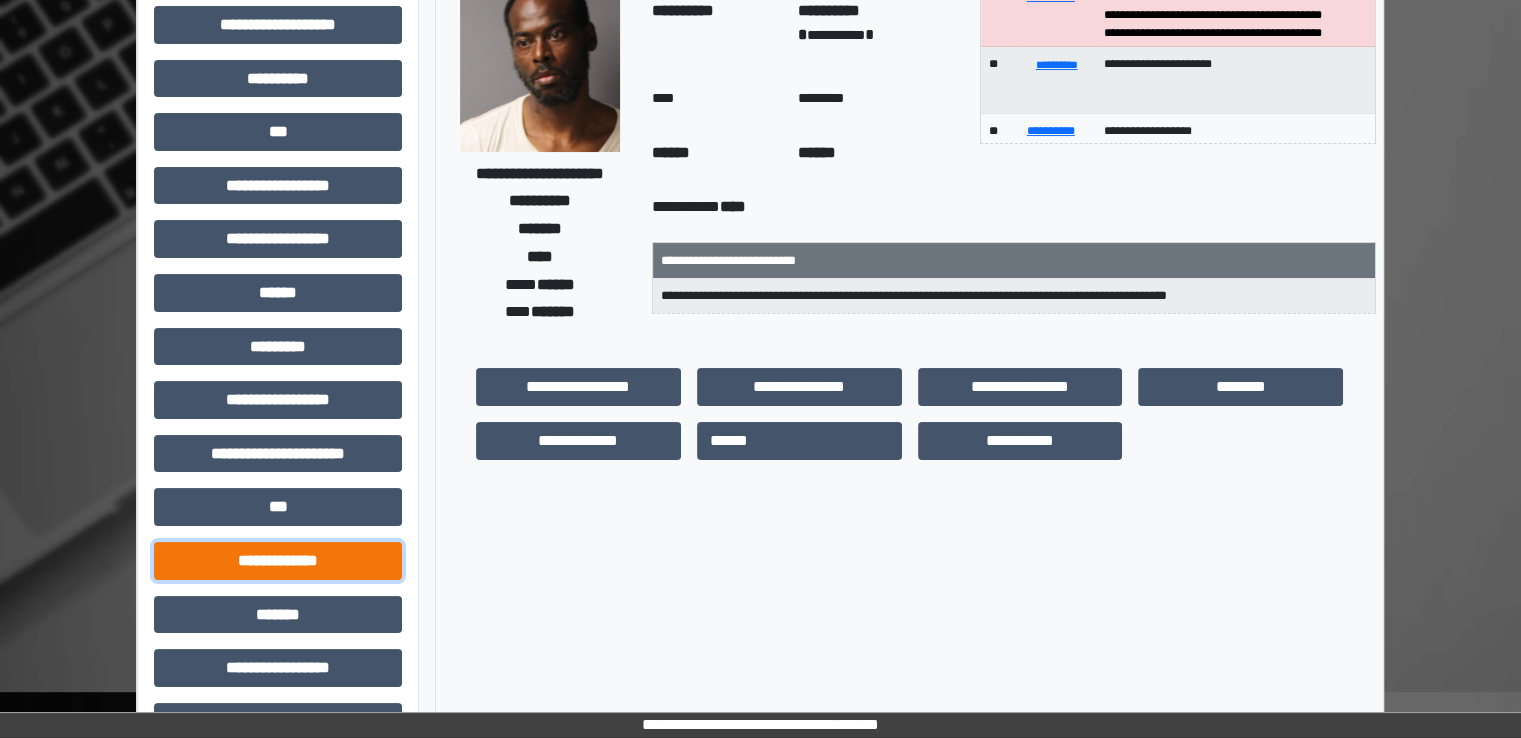 click on "**********" at bounding box center [278, 561] 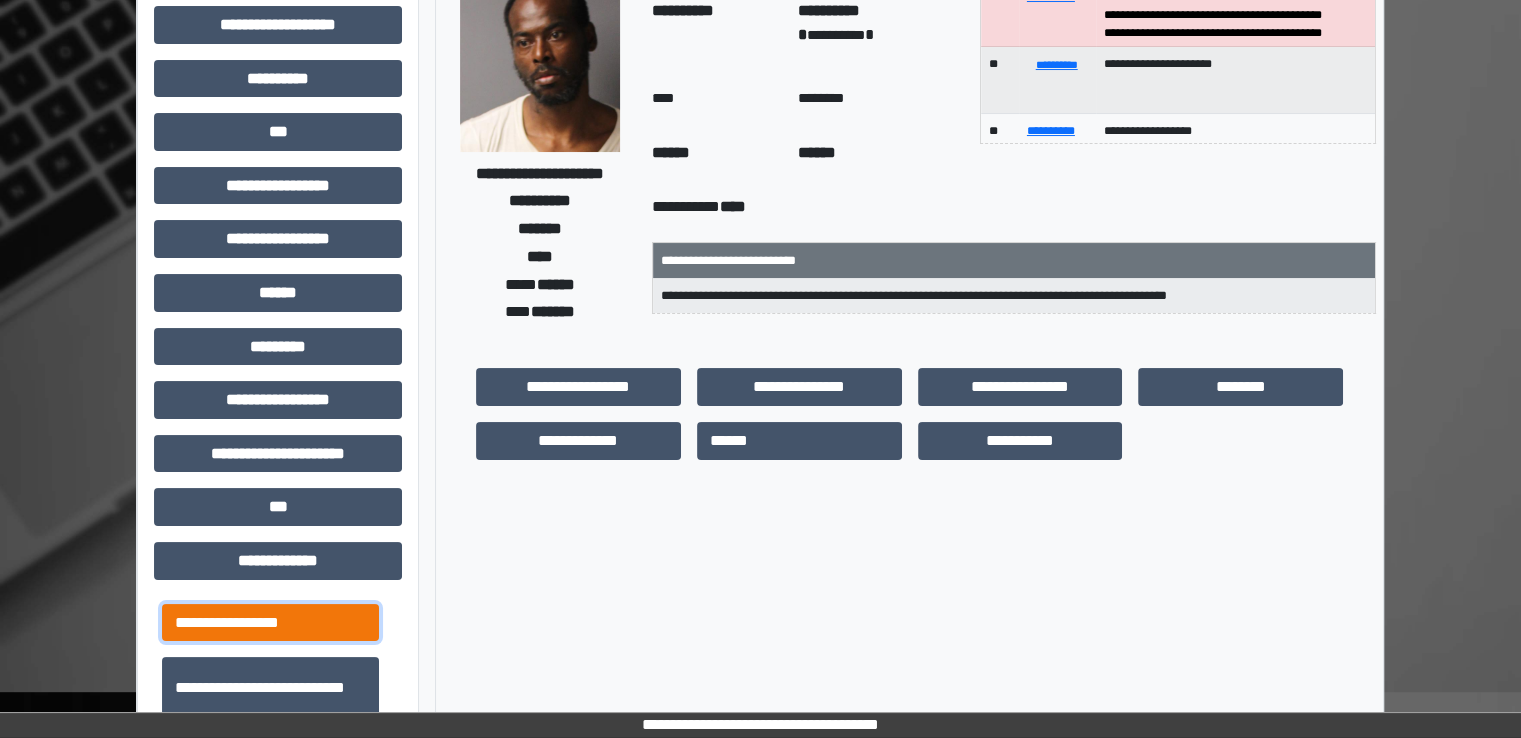 click on "**********" at bounding box center (270, 623) 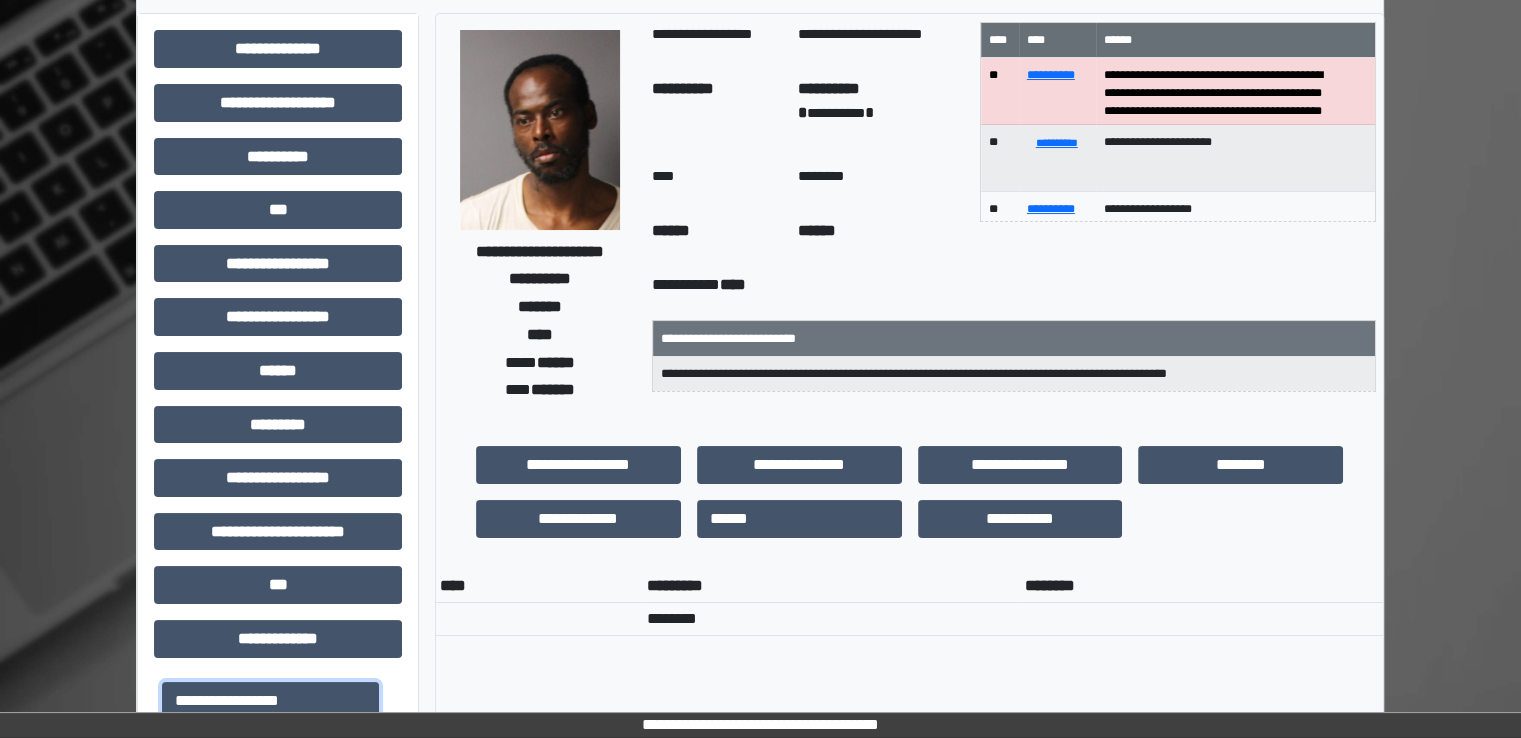 scroll, scrollTop: 0, scrollLeft: 0, axis: both 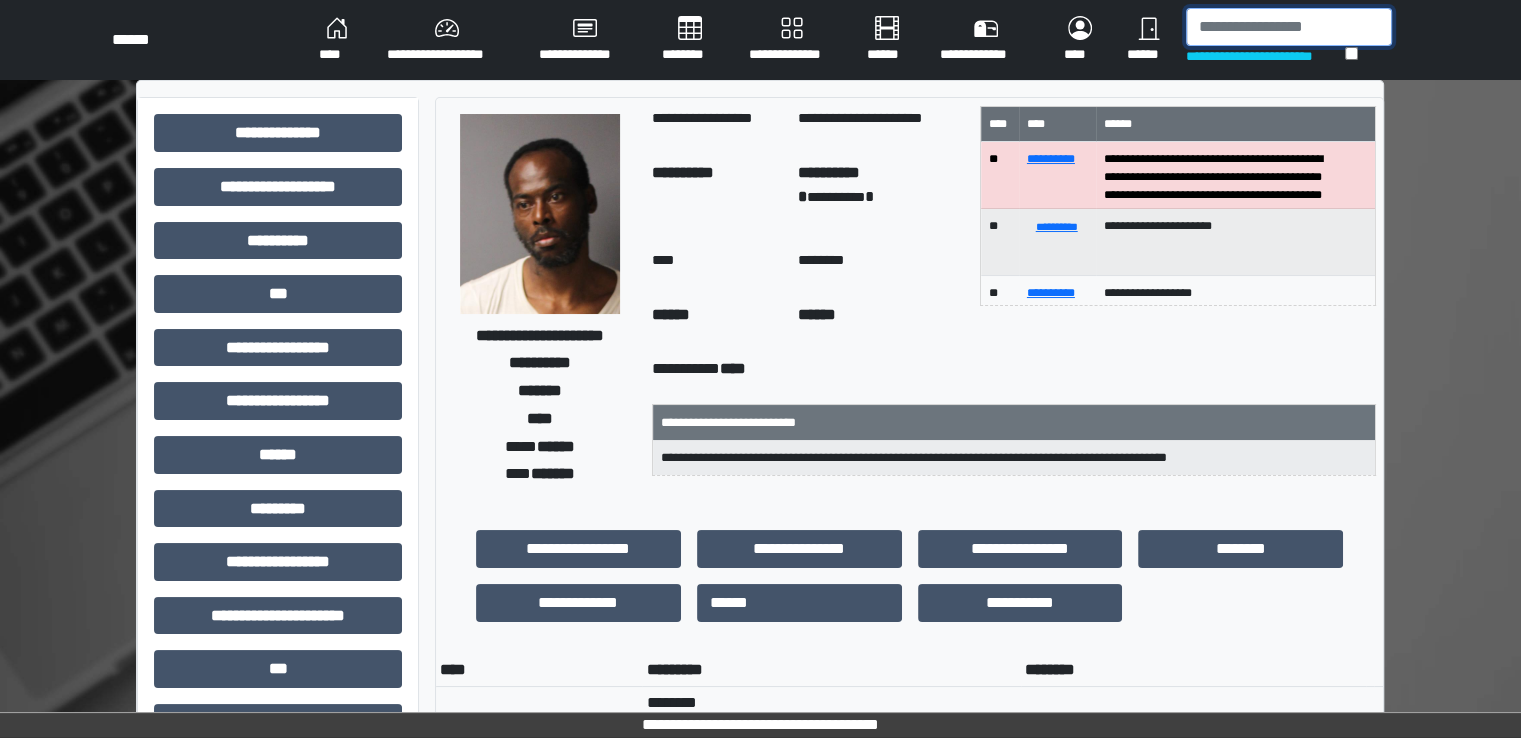 click at bounding box center [1289, 27] 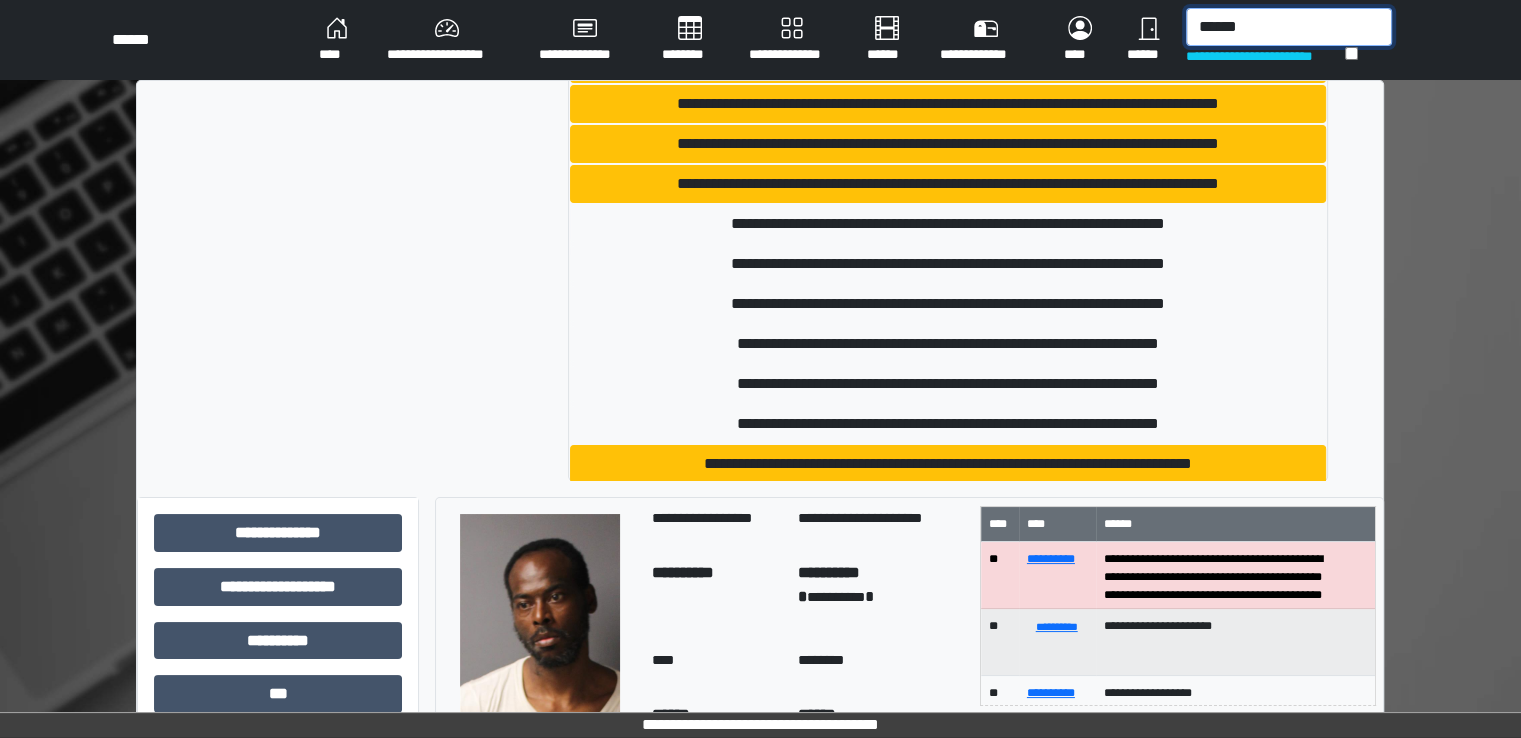 scroll, scrollTop: 92, scrollLeft: 0, axis: vertical 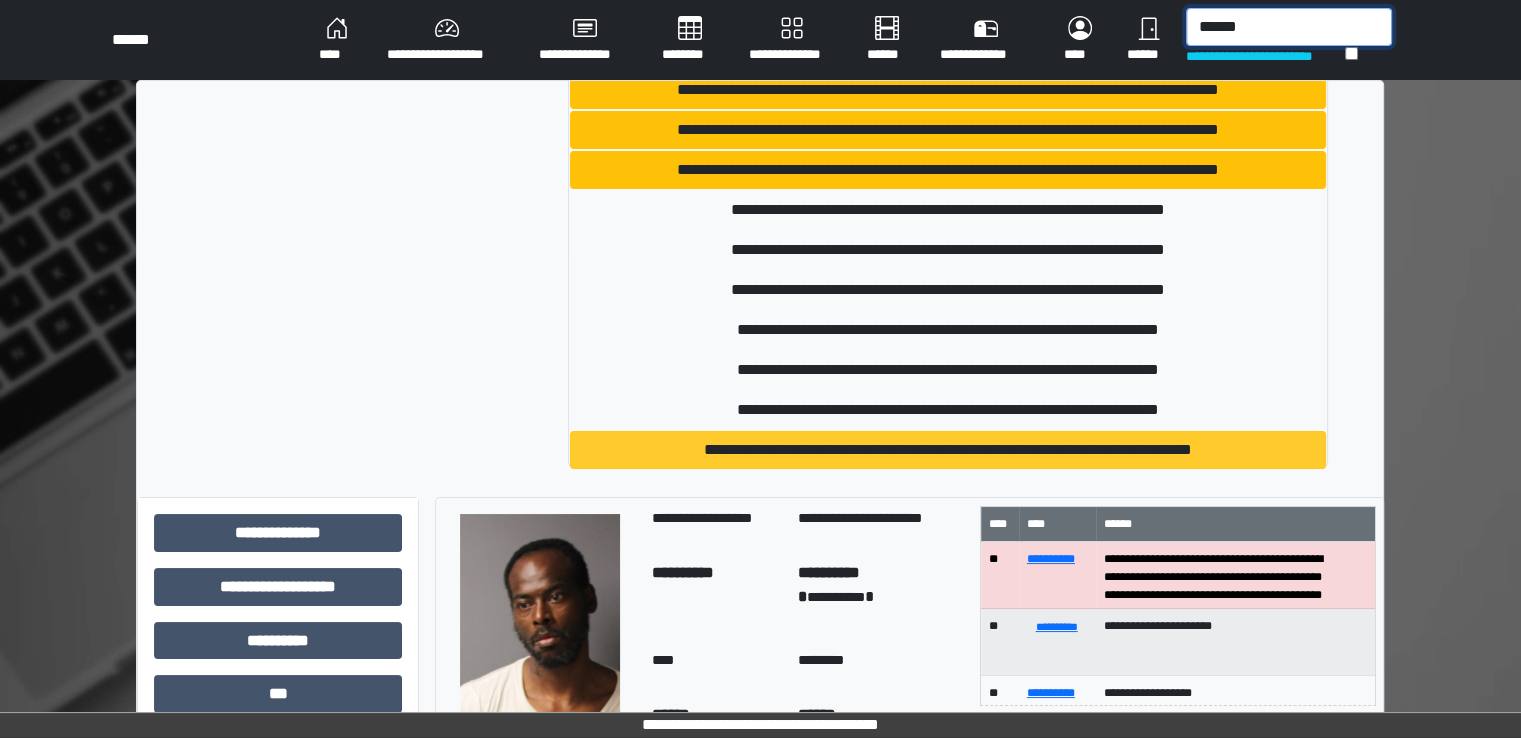 type on "******" 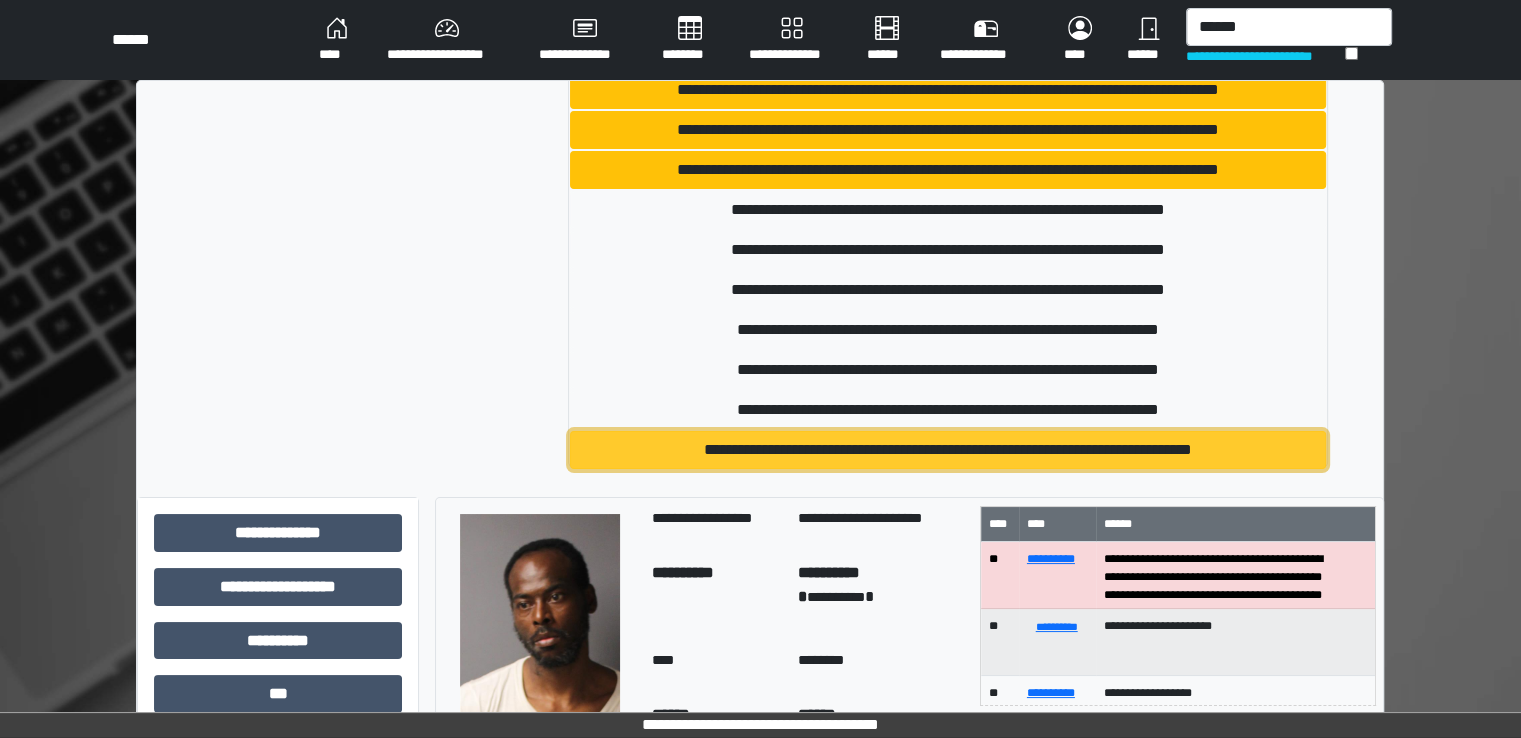 click on "**********" at bounding box center [948, 450] 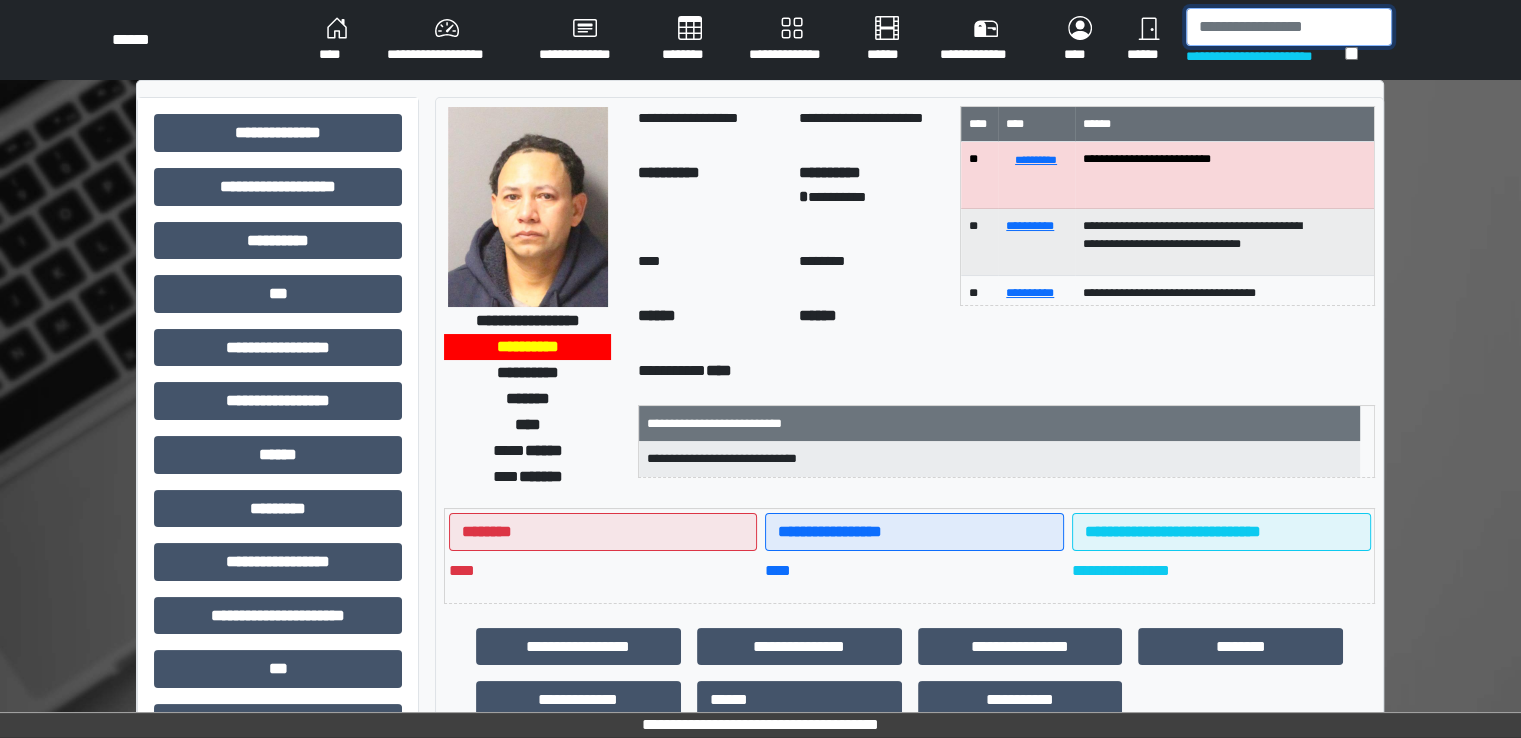 click at bounding box center [1289, 27] 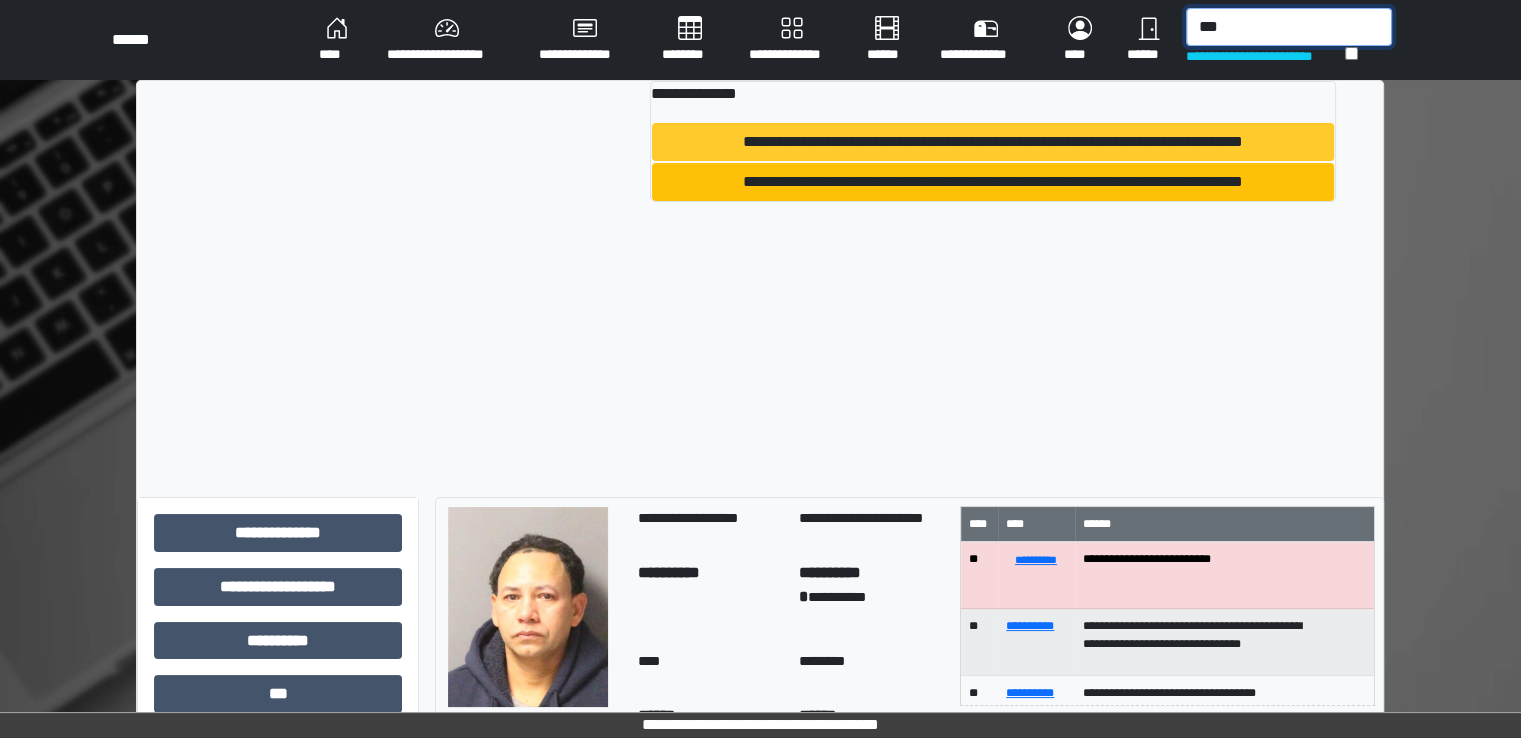 type on "***" 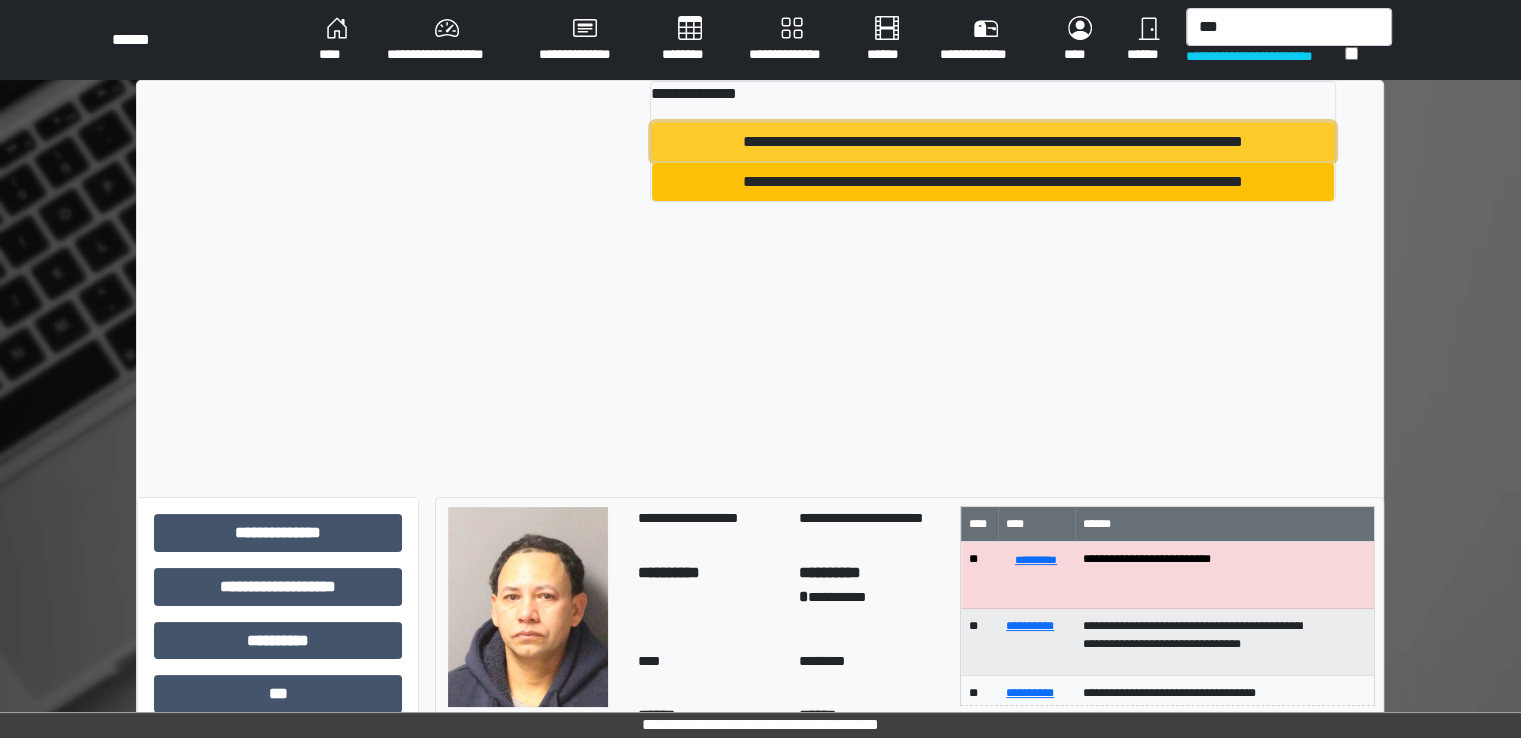 click on "**********" at bounding box center [993, 142] 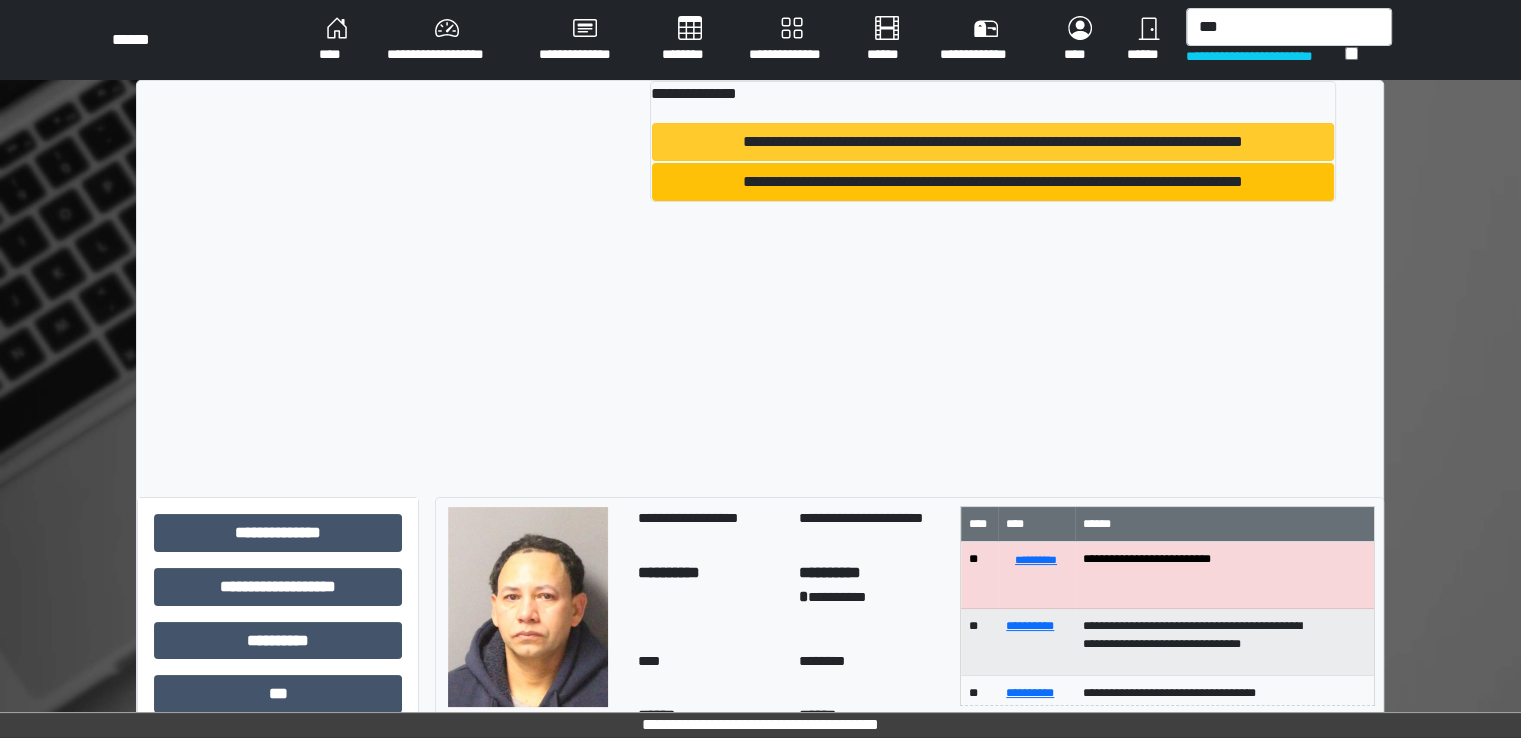 type 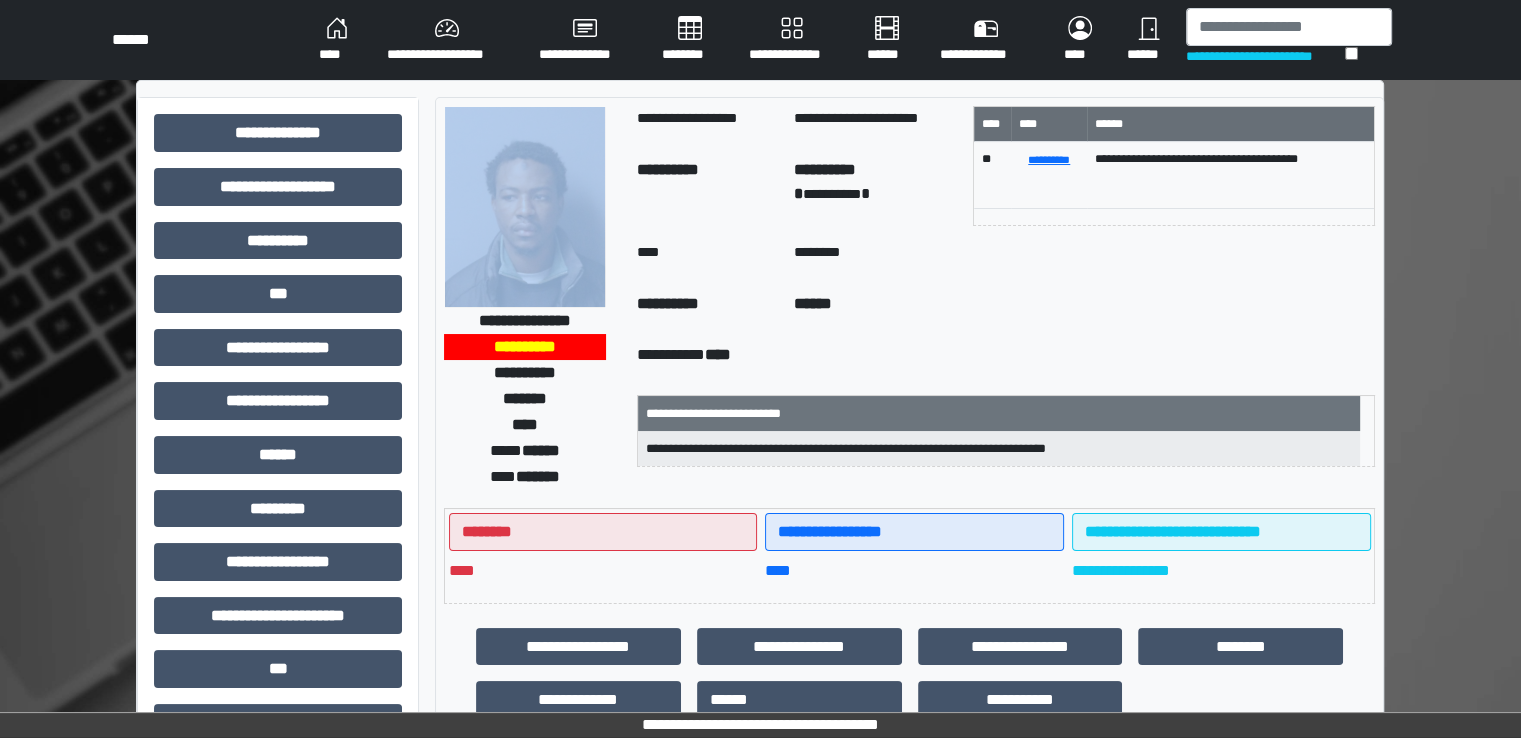 drag, startPoint x: 445, startPoint y: 320, endPoint x: 618, endPoint y: 321, distance: 173.00288 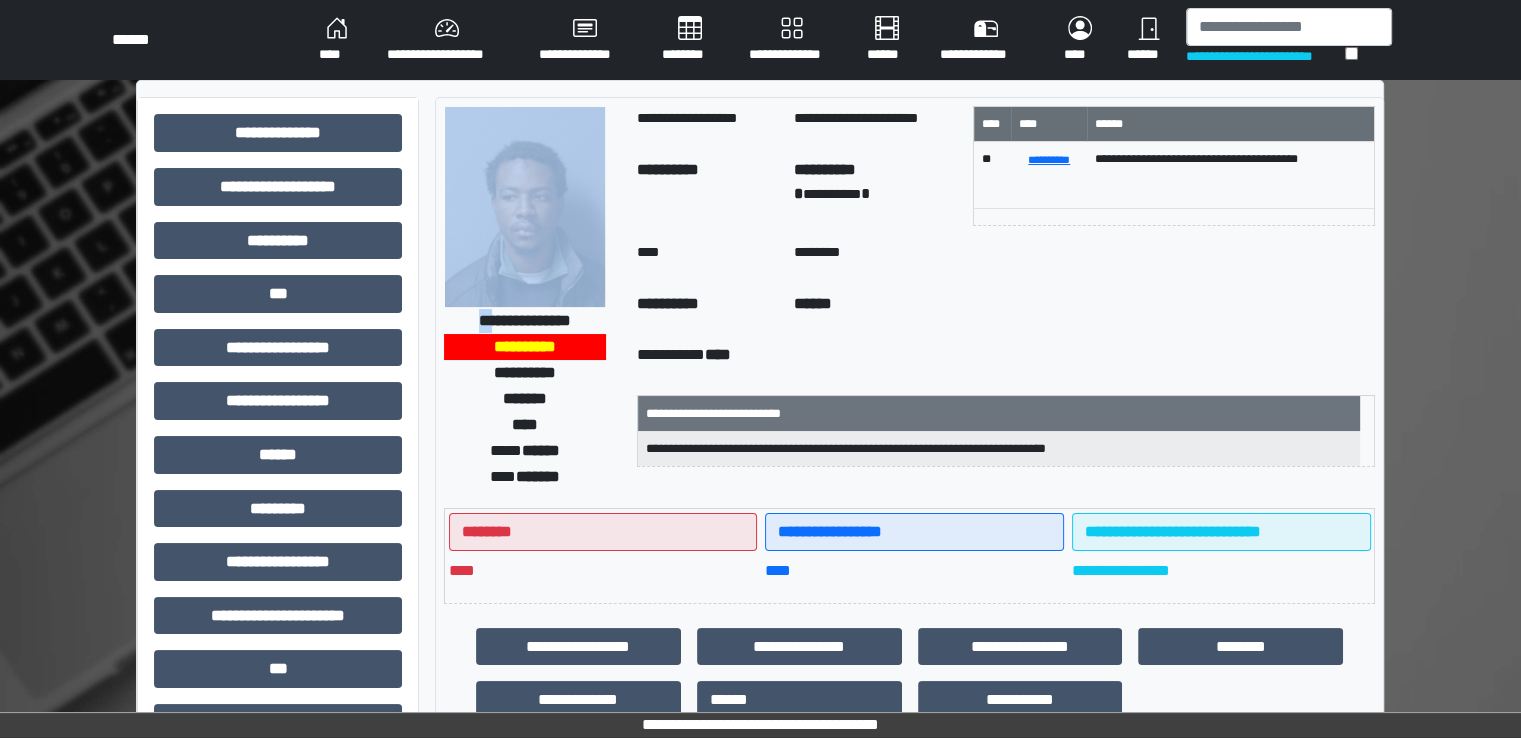 drag, startPoint x: 608, startPoint y: 322, endPoint x: 468, endPoint y: 320, distance: 140.01428 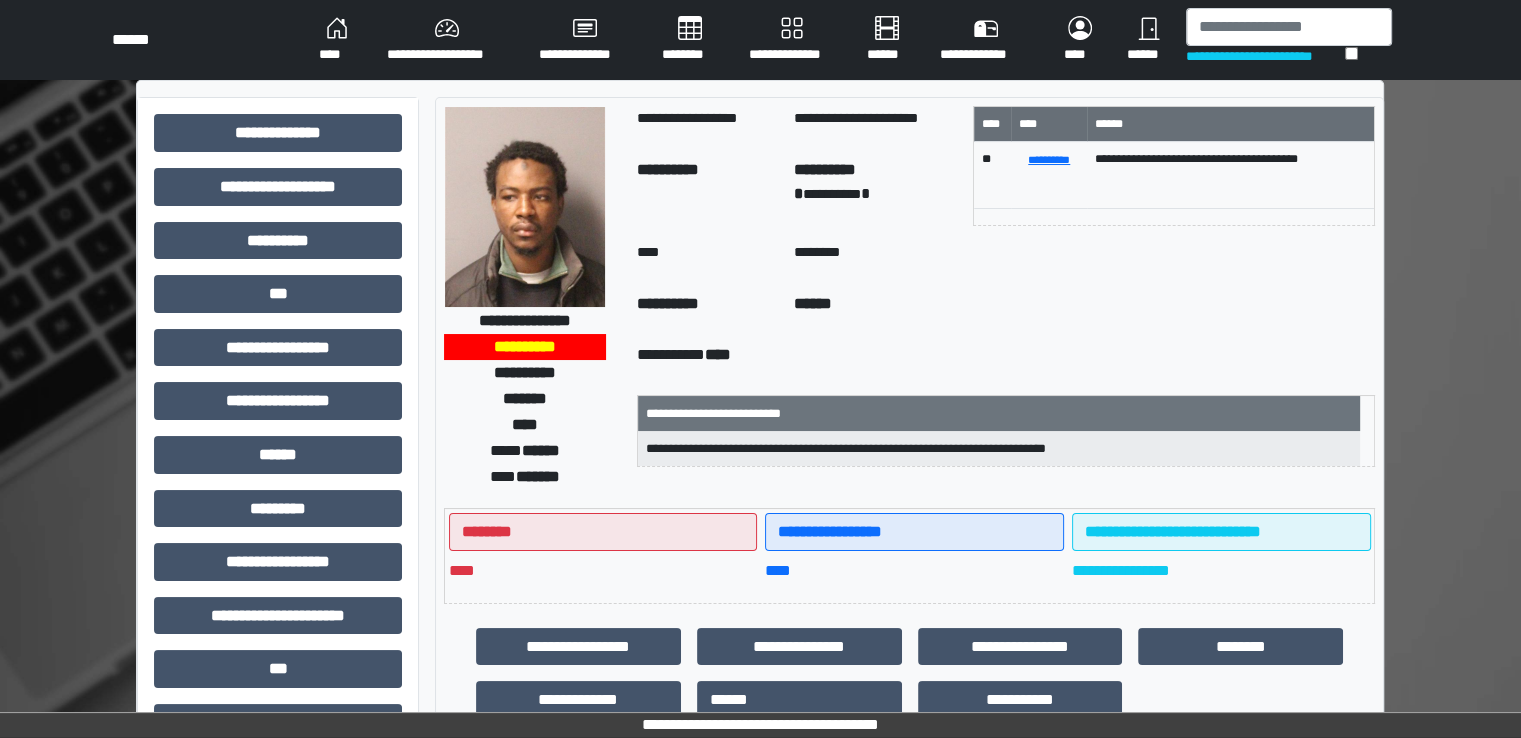click on "**********" at bounding box center (532, 299) 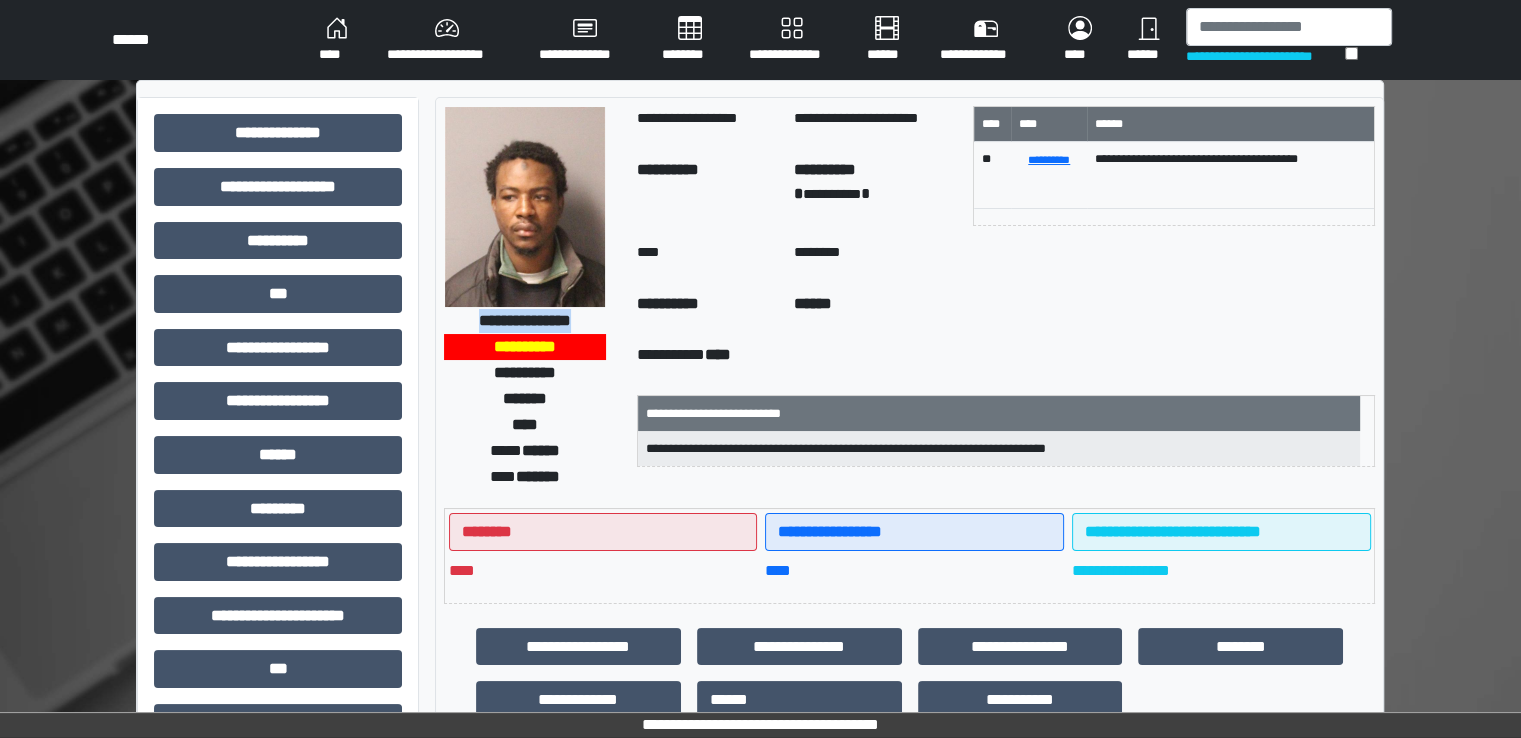 drag, startPoint x: 450, startPoint y: 323, endPoint x: 604, endPoint y: 313, distance: 154.32434 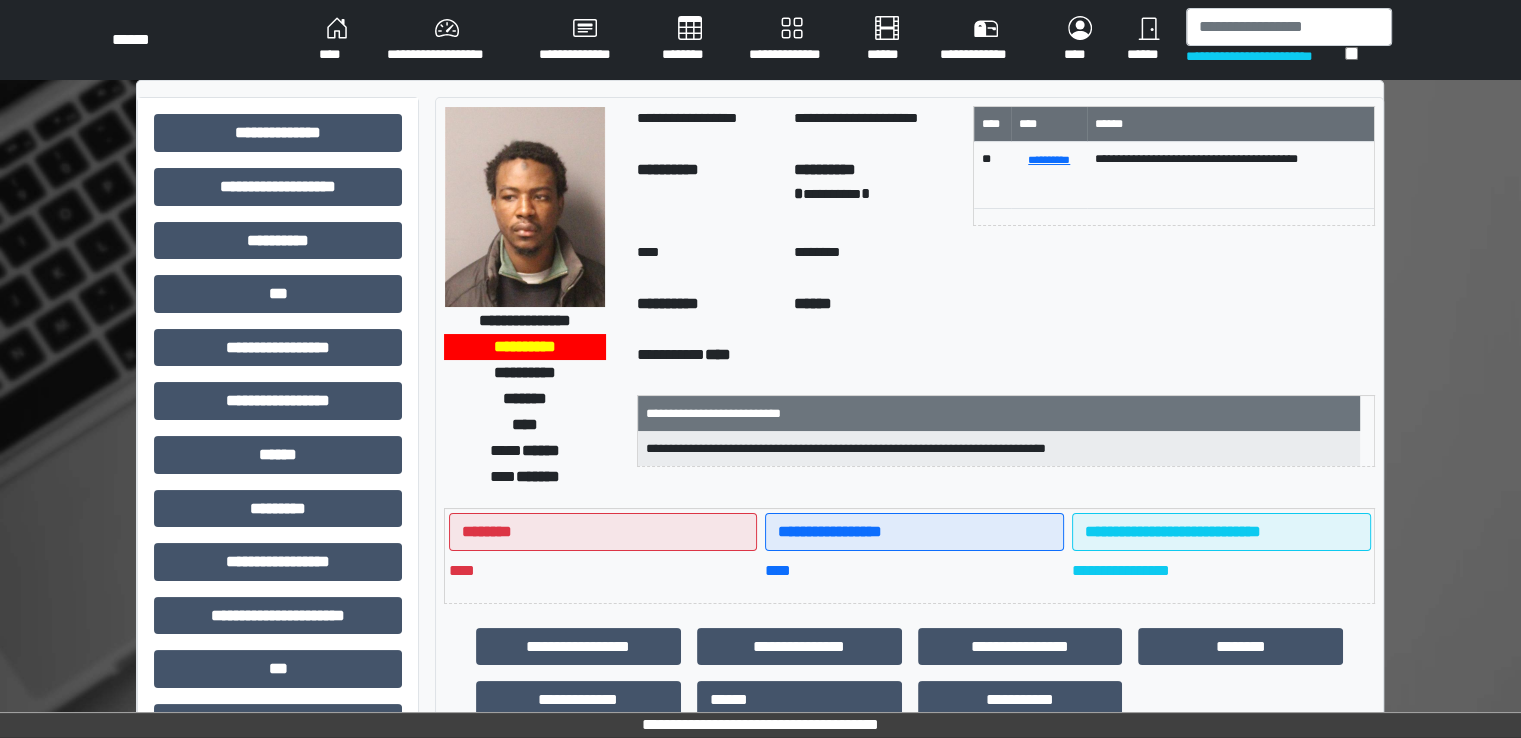 drag, startPoint x: 597, startPoint y: 317, endPoint x: 470, endPoint y: 301, distance: 128.0039 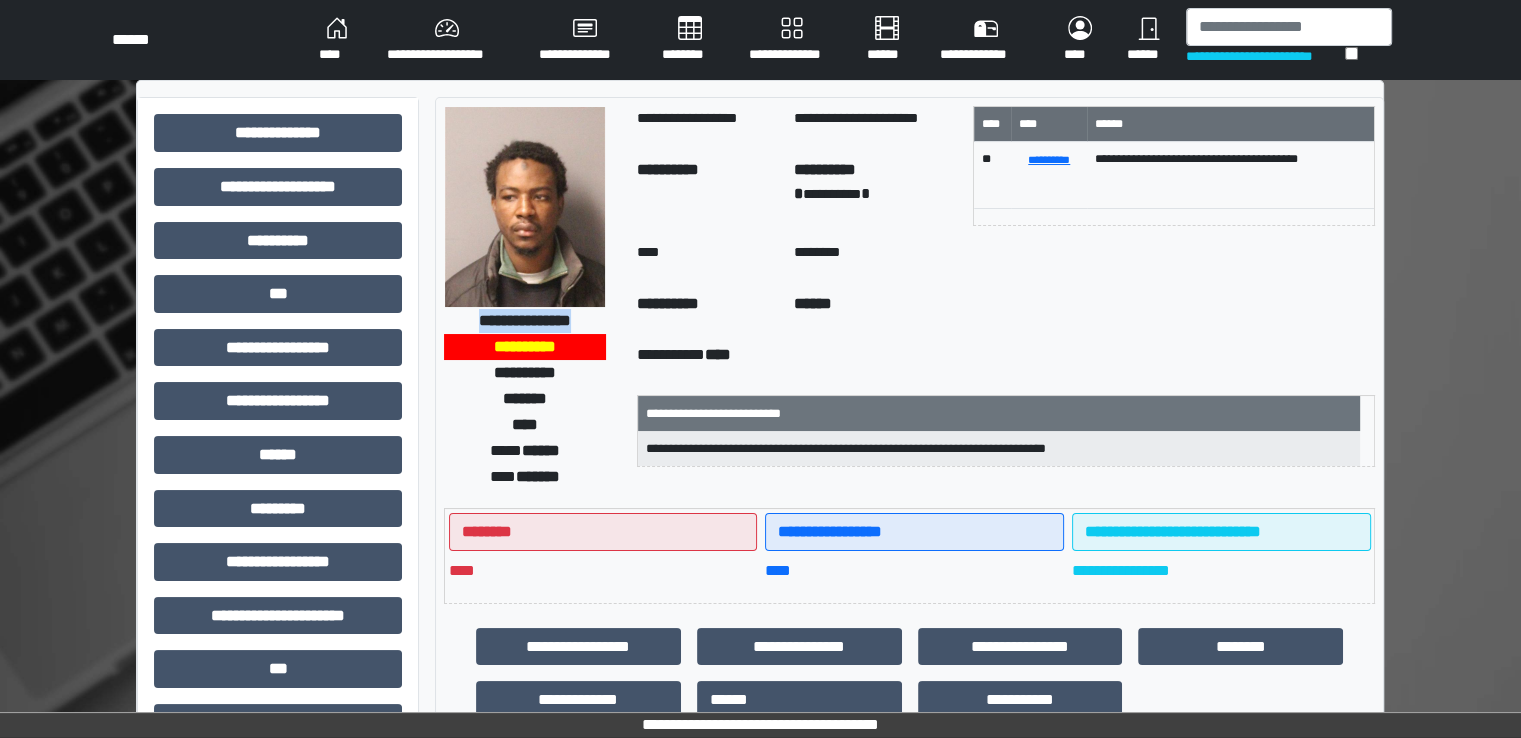 drag, startPoint x: 598, startPoint y: 318, endPoint x: 452, endPoint y: 320, distance: 146.0137 